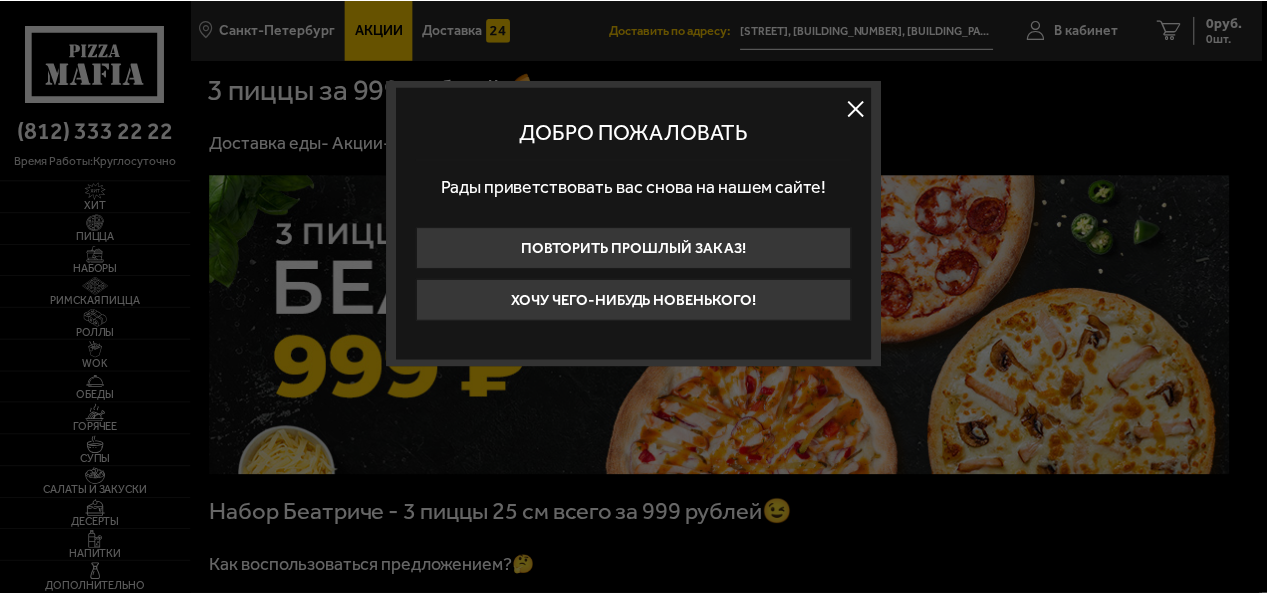 scroll, scrollTop: 0, scrollLeft: 0, axis: both 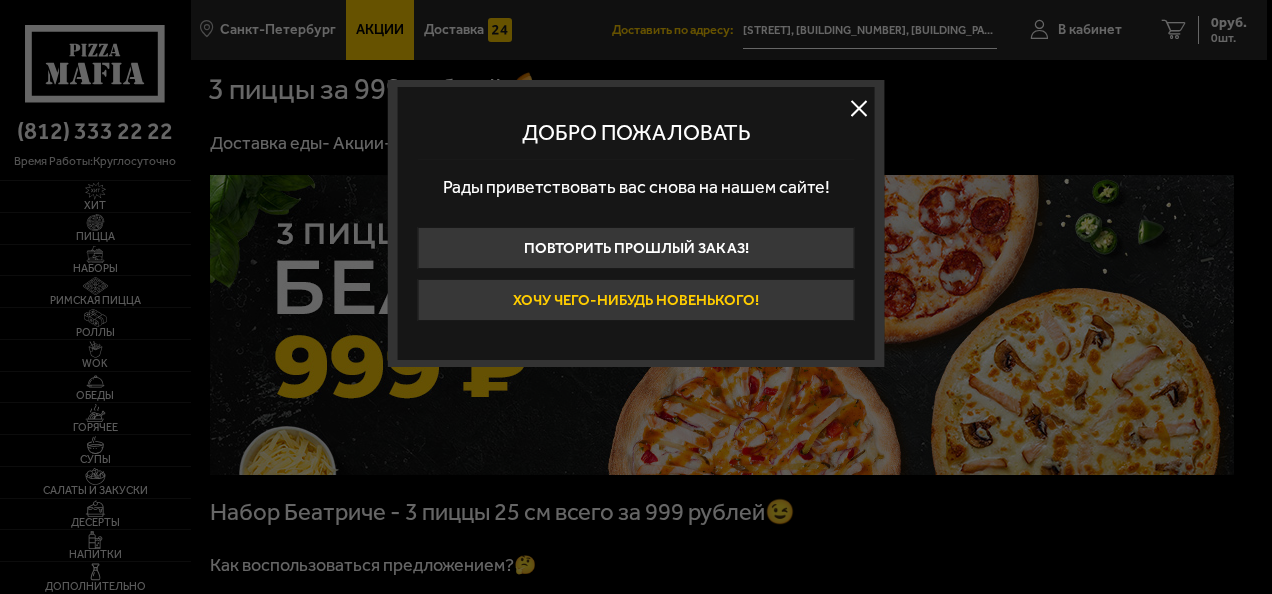 click on "Хочу чего-нибудь новенького!" at bounding box center [635, 300] 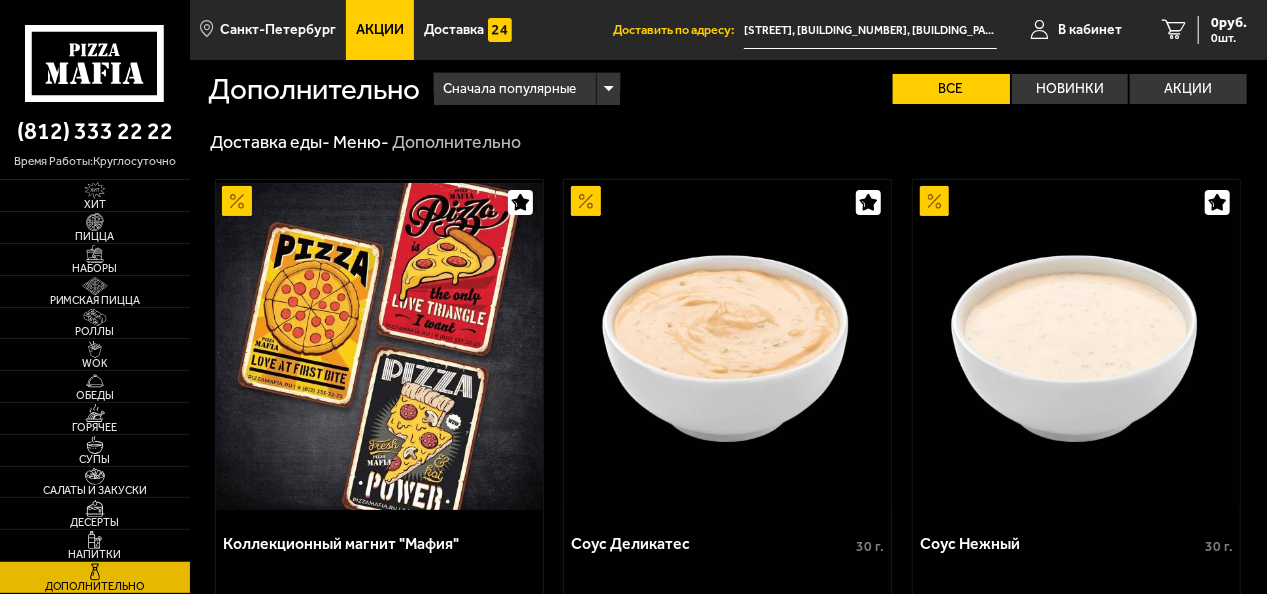 click on "Акции" at bounding box center (380, 30) 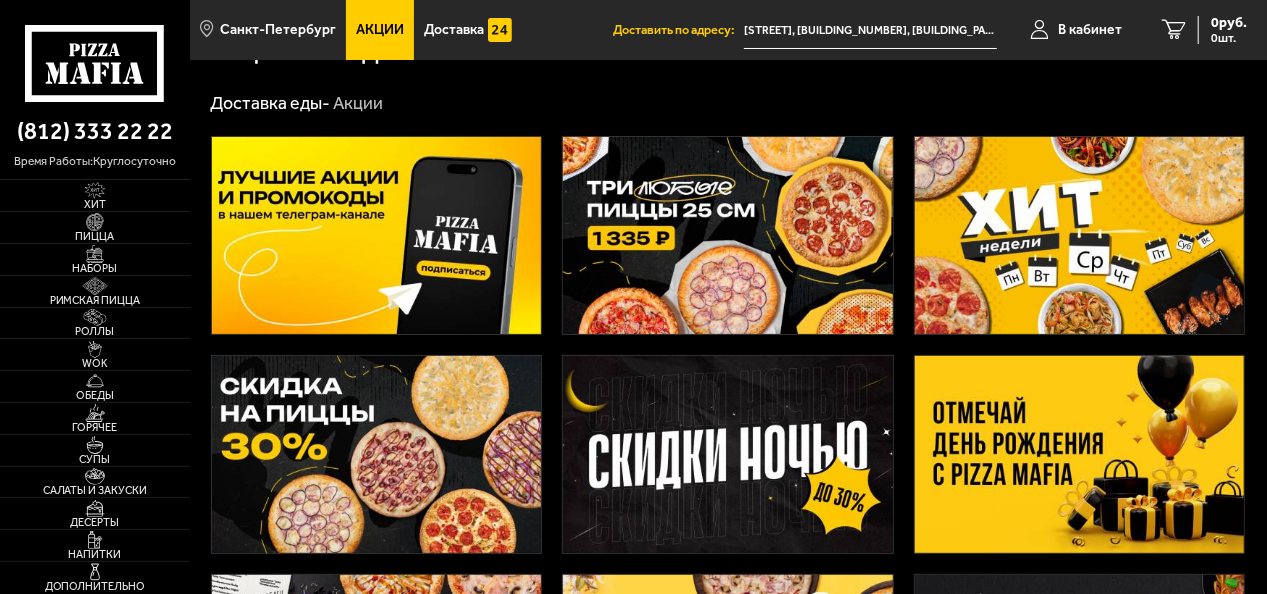 scroll, scrollTop: 100, scrollLeft: 0, axis: vertical 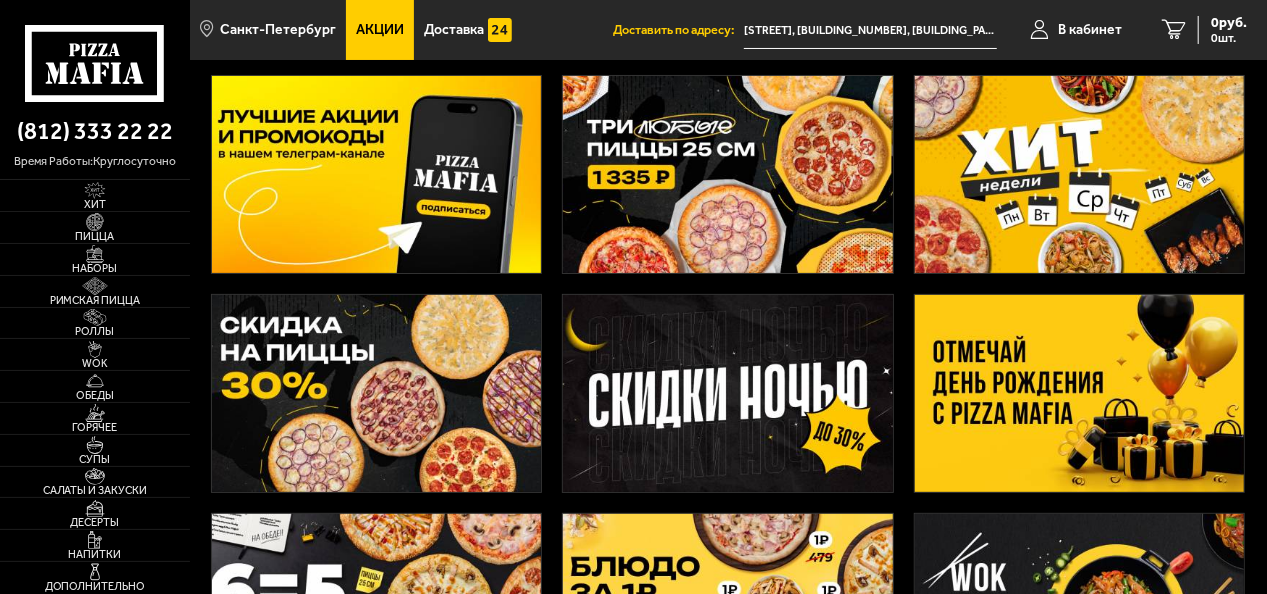 click at bounding box center [1080, 393] 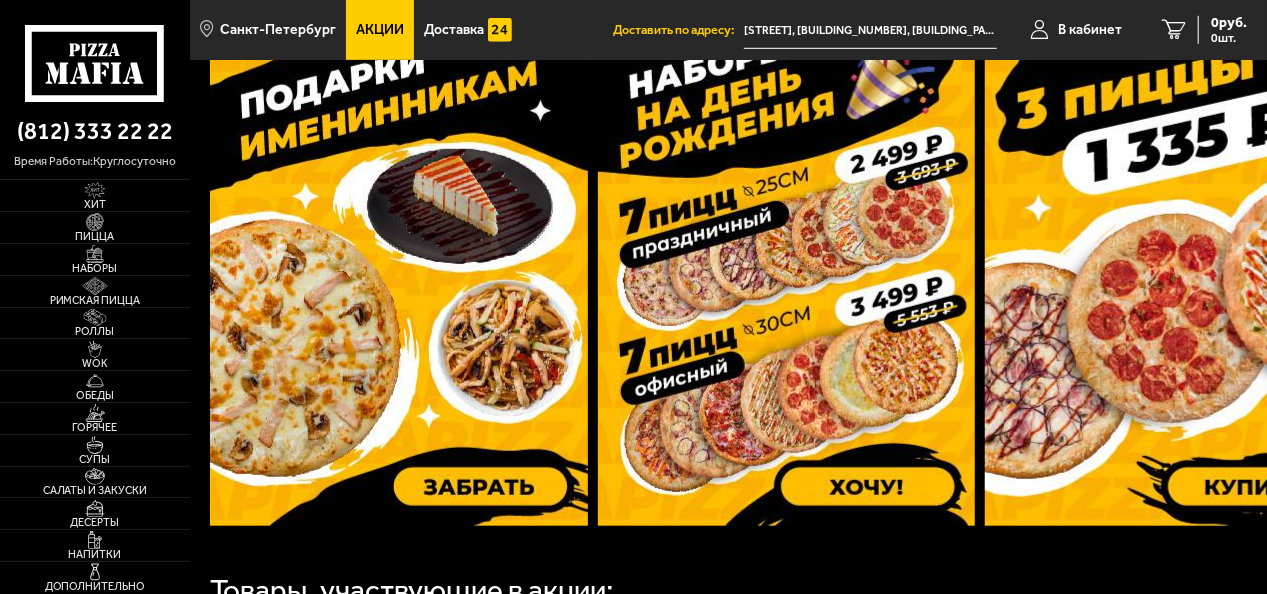 scroll, scrollTop: 700, scrollLeft: 0, axis: vertical 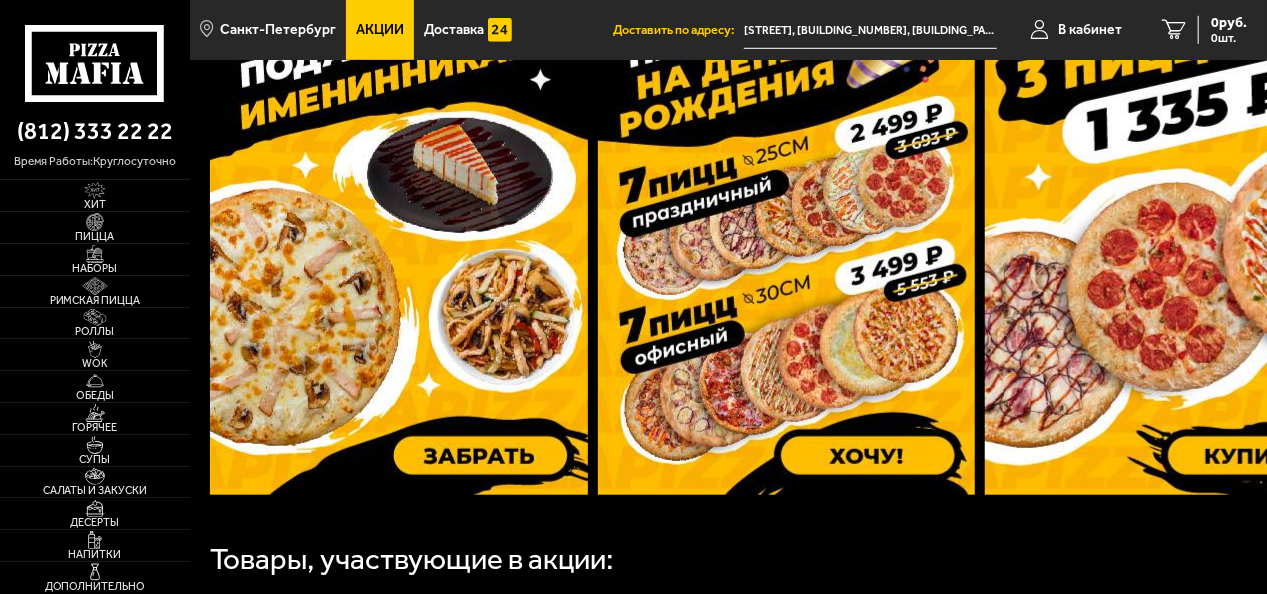 click at bounding box center [786, 245] 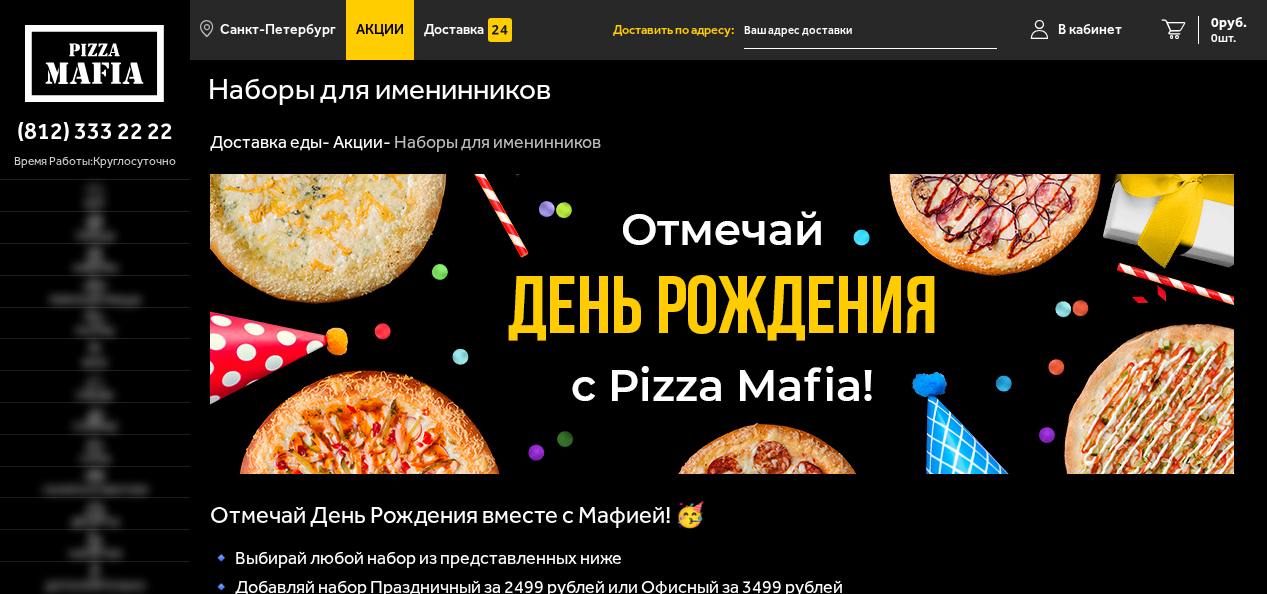 scroll, scrollTop: 0, scrollLeft: 0, axis: both 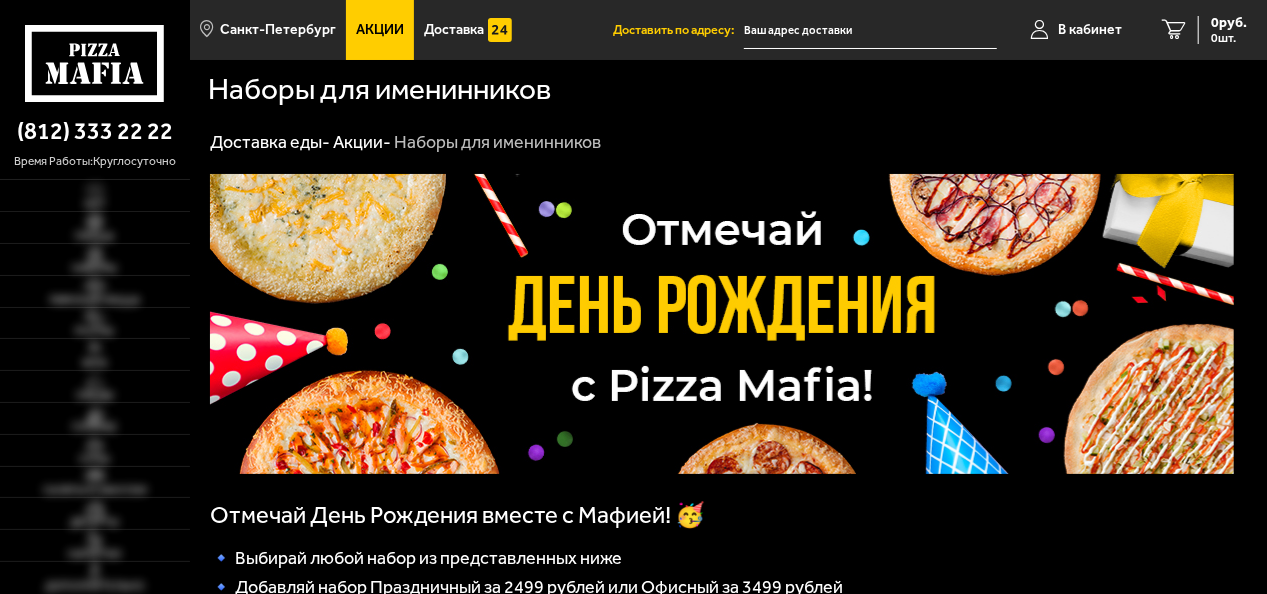 type on "[STREET], [NUMBER], [BUILDING_NUMBER], [ENTRANCE]" 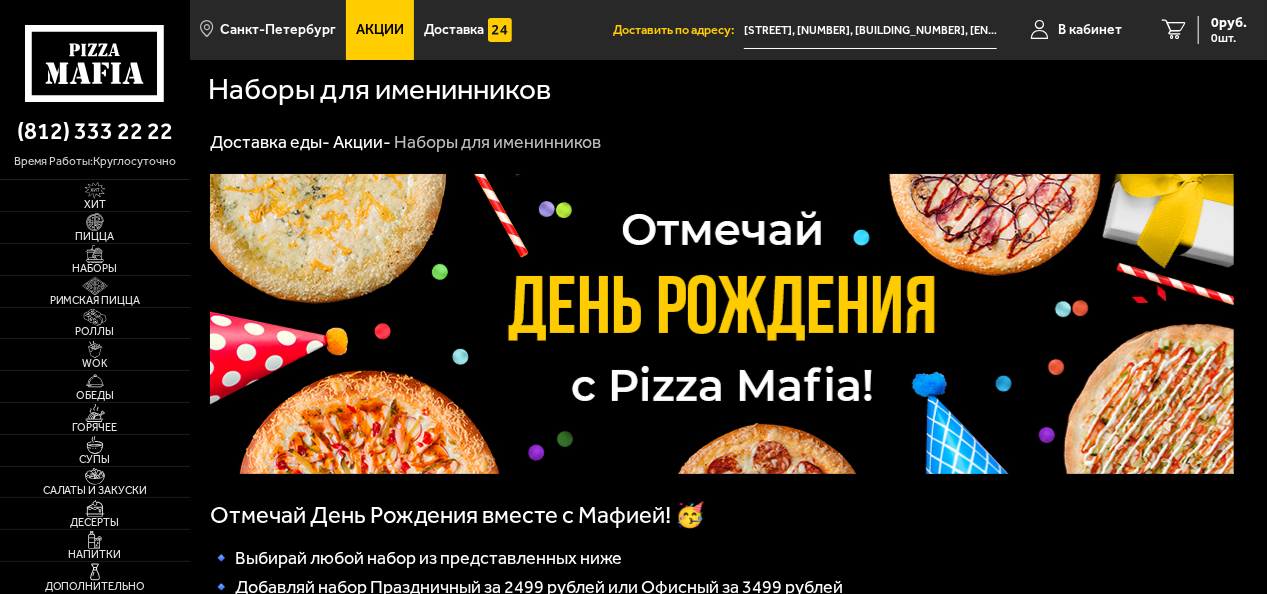 scroll, scrollTop: 100, scrollLeft: 0, axis: vertical 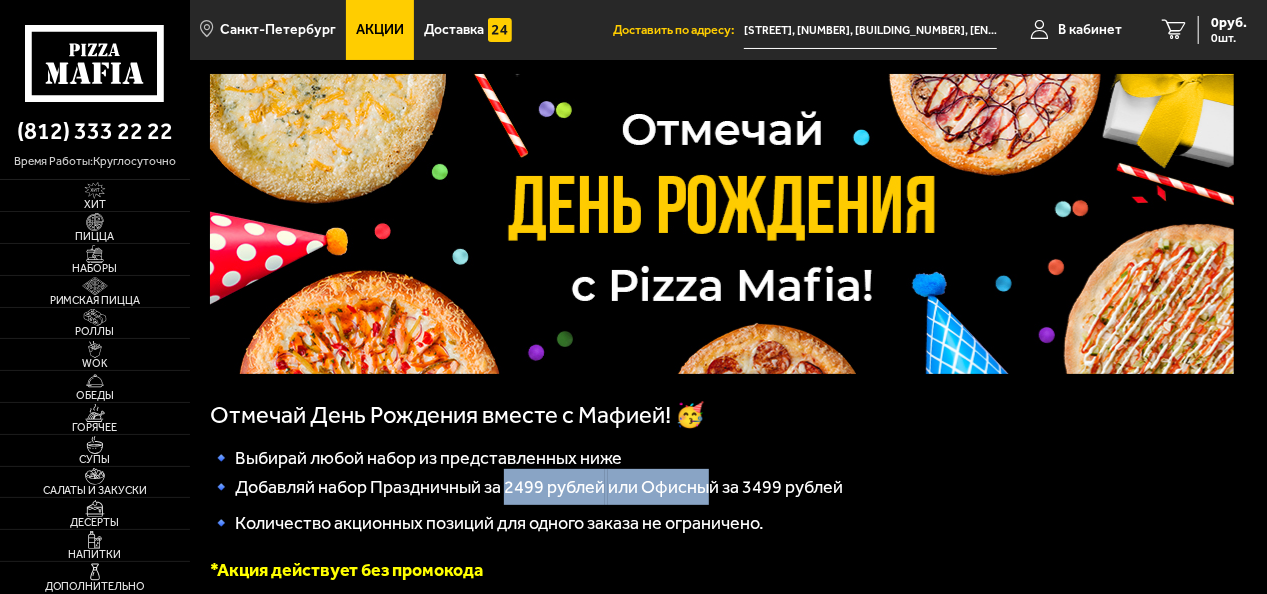 drag, startPoint x: 513, startPoint y: 492, endPoint x: 714, endPoint y: 505, distance: 201.41995 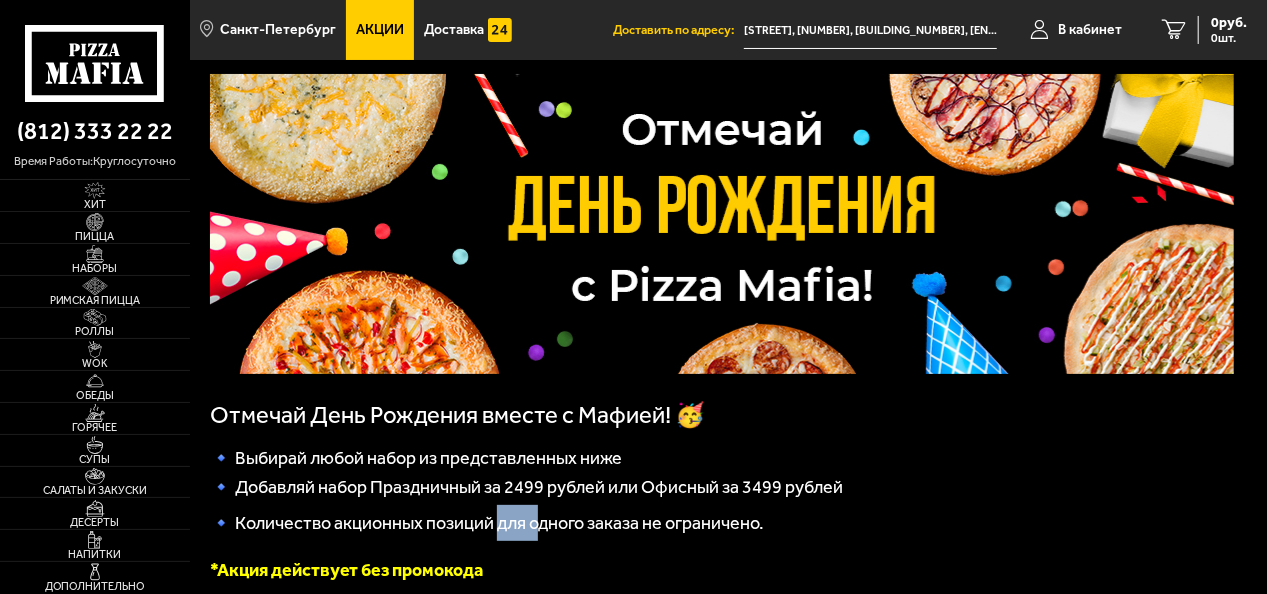 drag, startPoint x: 714, startPoint y: 505, endPoint x: 592, endPoint y: 543, distance: 127.78106 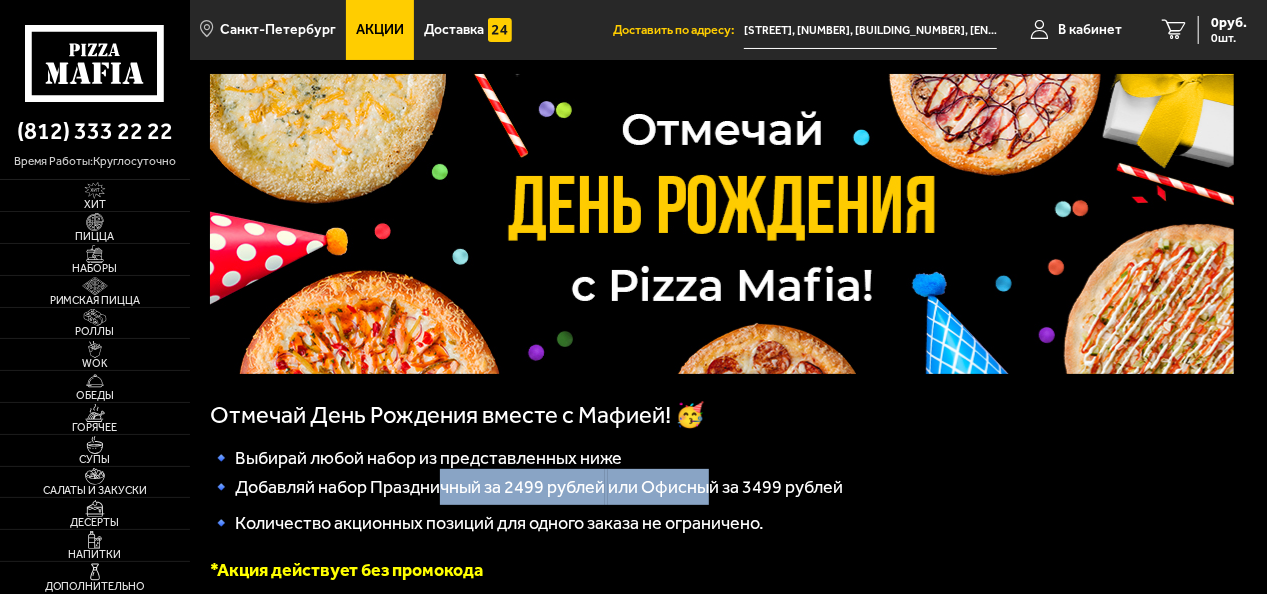 drag, startPoint x: 592, startPoint y: 543, endPoint x: 710, endPoint y: 507, distance: 123.36936 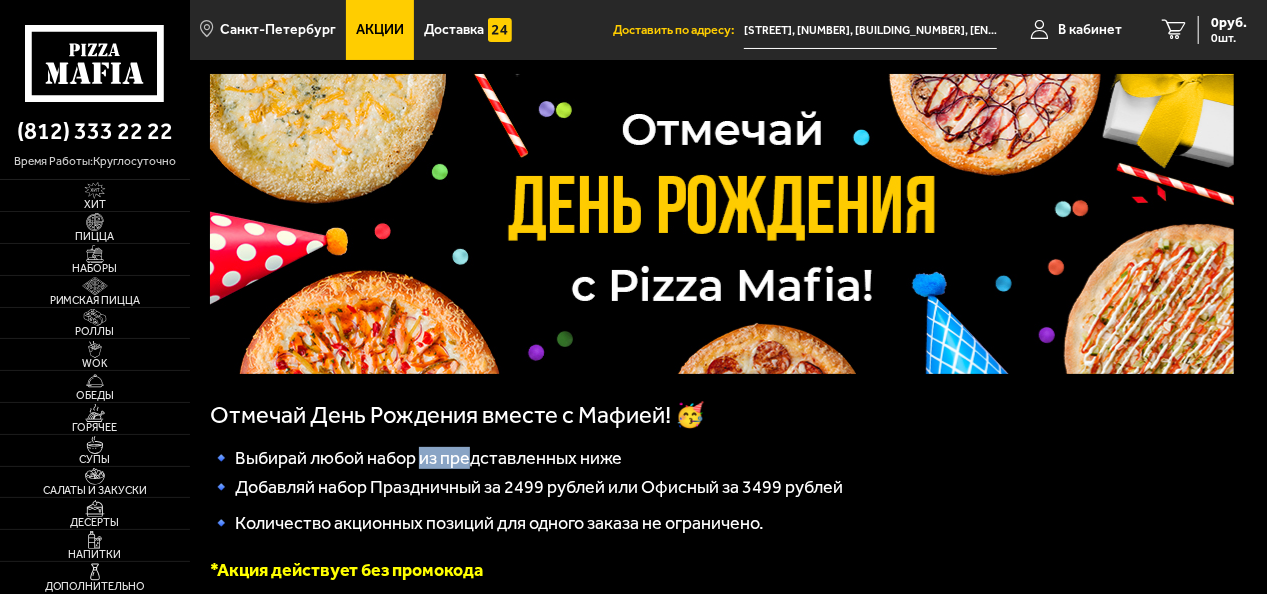 drag, startPoint x: 426, startPoint y: 458, endPoint x: 482, endPoint y: 454, distance: 56.142673 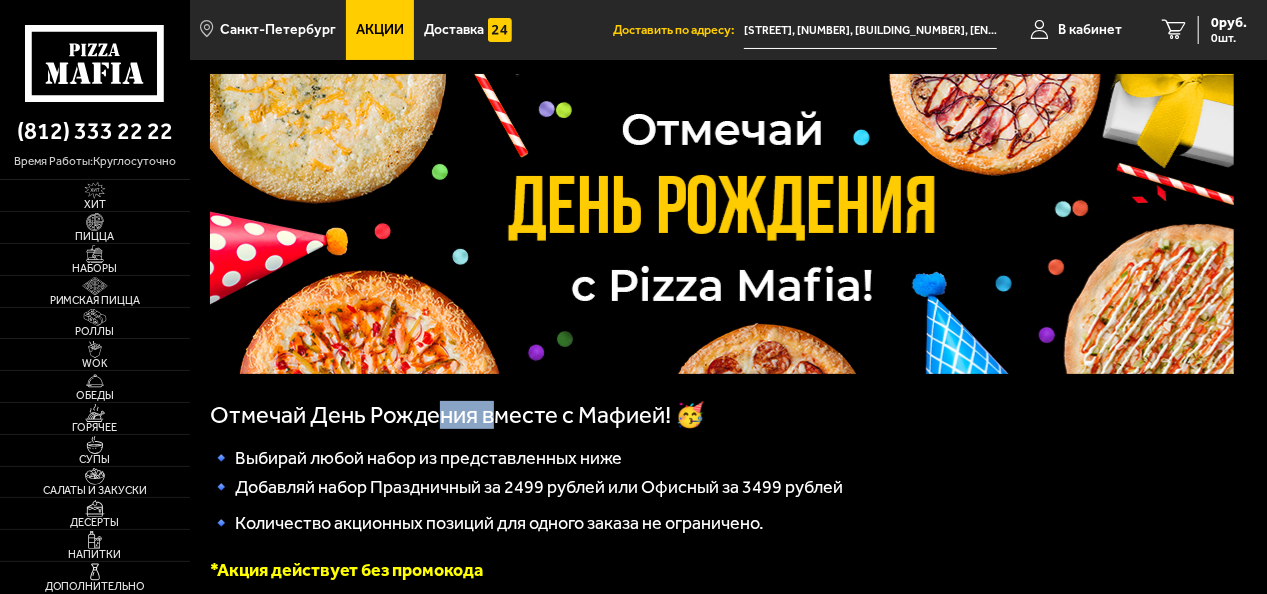 drag, startPoint x: 482, startPoint y: 454, endPoint x: 550, endPoint y: 412, distance: 79.924965 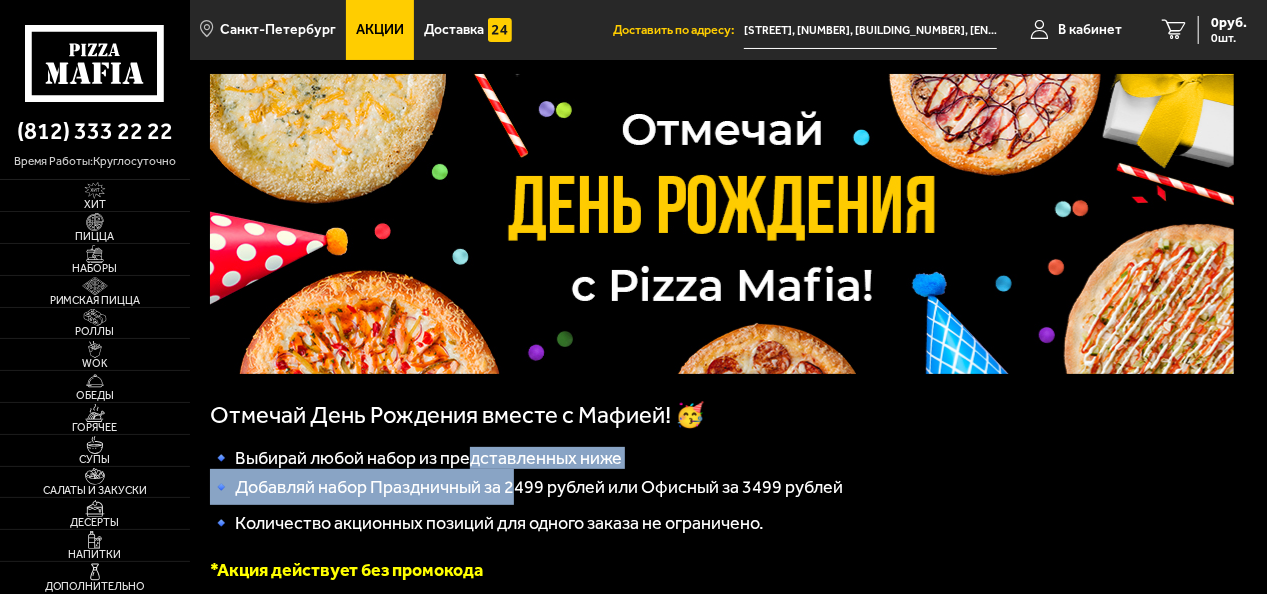 drag, startPoint x: 550, startPoint y: 412, endPoint x: 557, endPoint y: 496, distance: 84.29116 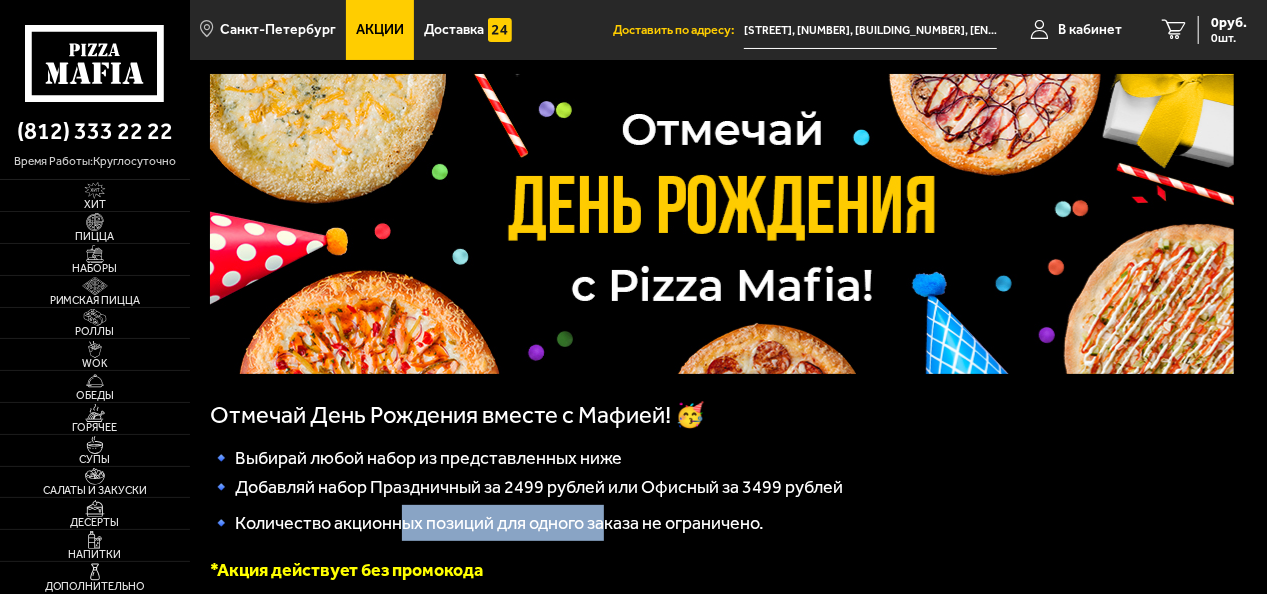 drag, startPoint x: 557, startPoint y: 496, endPoint x: 655, endPoint y: 536, distance: 105.848946 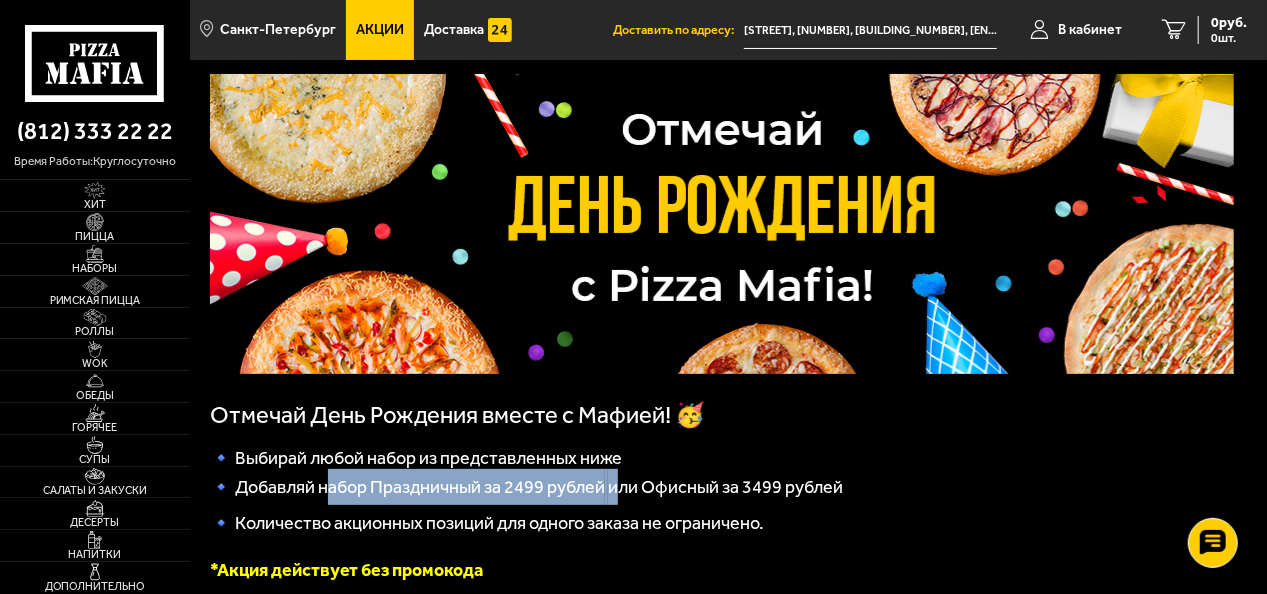 drag, startPoint x: 334, startPoint y: 489, endPoint x: 622, endPoint y: 487, distance: 288.00696 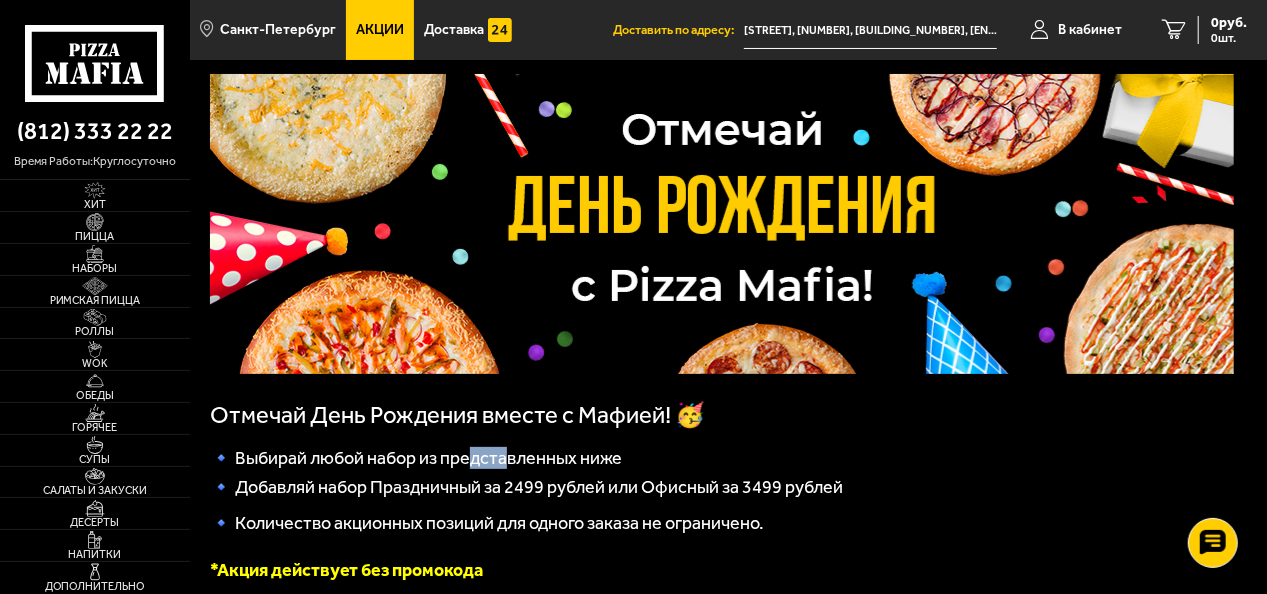 click on "🔹 Выбирай любой набор из представленных ниже" at bounding box center (722, 458) 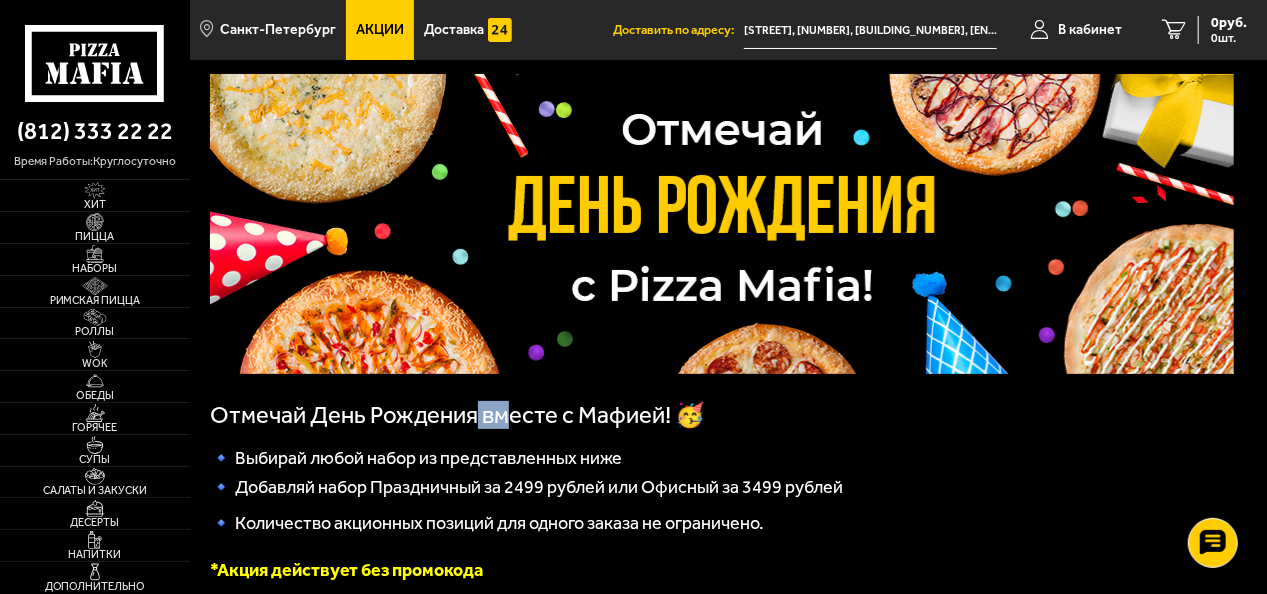 drag, startPoint x: 515, startPoint y: 450, endPoint x: 514, endPoint y: 422, distance: 28.01785 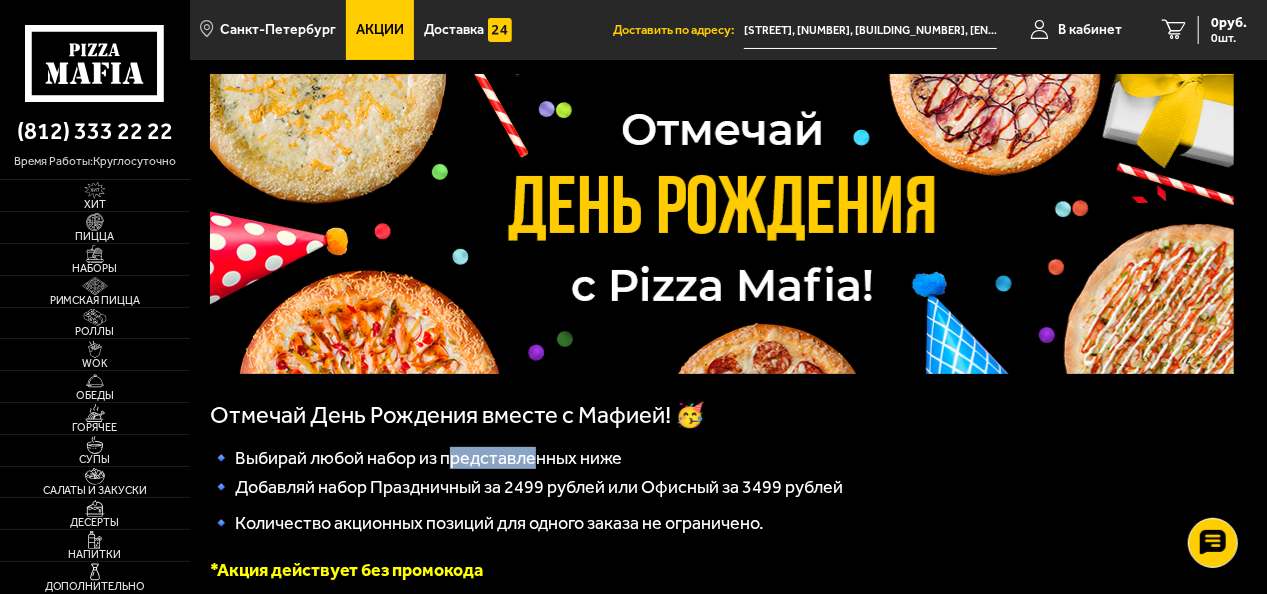 drag, startPoint x: 514, startPoint y: 422, endPoint x: 543, endPoint y: 472, distance: 57.801384 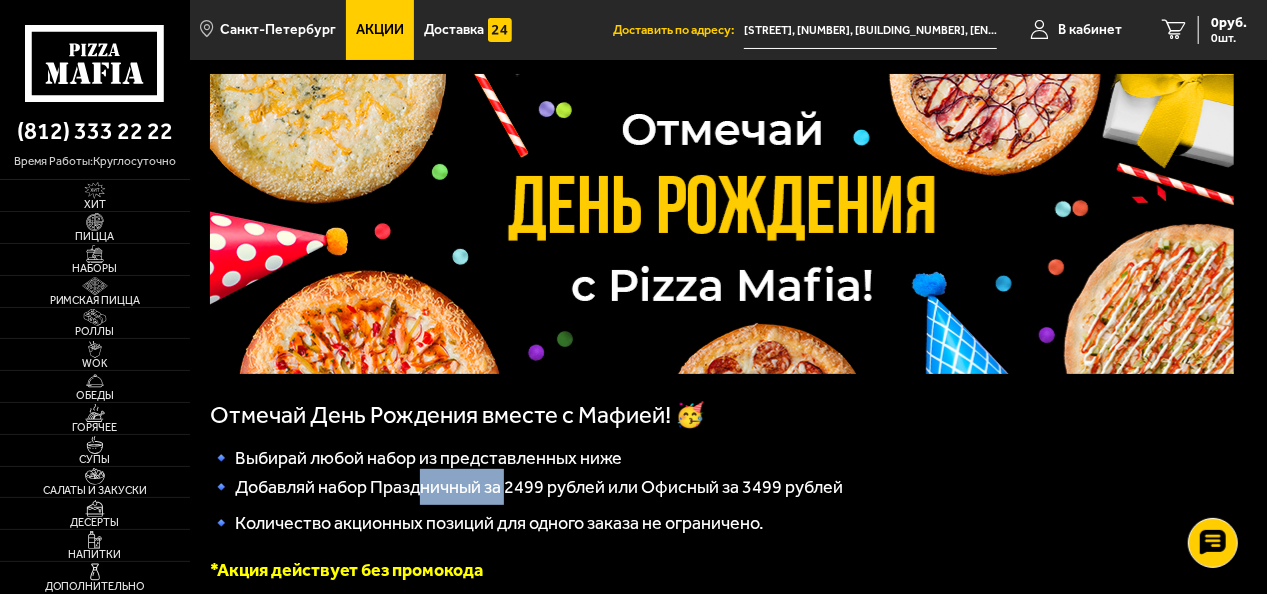 drag, startPoint x: 543, startPoint y: 472, endPoint x: 526, endPoint y: 496, distance: 29.410883 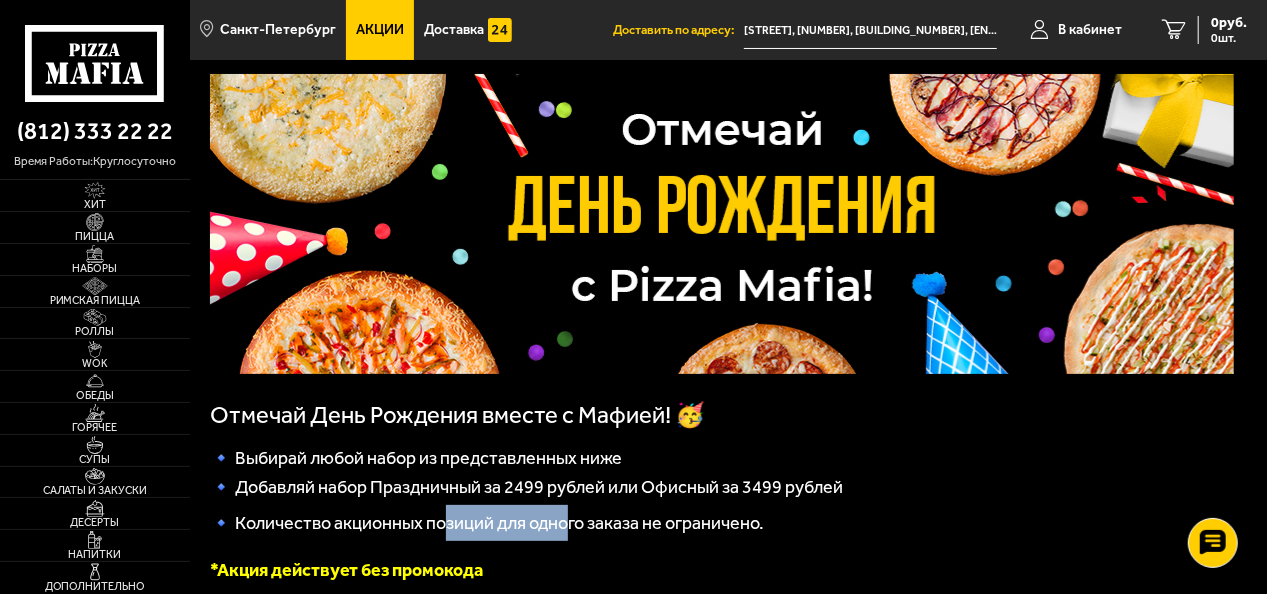 drag, startPoint x: 526, startPoint y: 496, endPoint x: 574, endPoint y: 539, distance: 64.44377 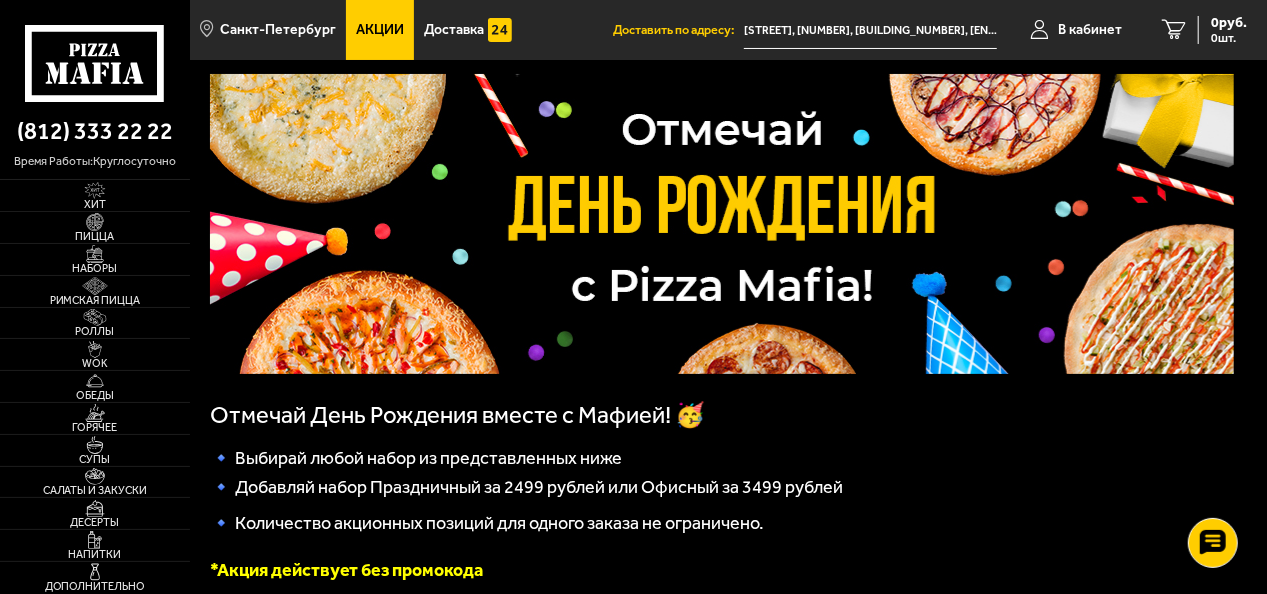 drag, startPoint x: 574, startPoint y: 539, endPoint x: 442, endPoint y: 496, distance: 138.82722 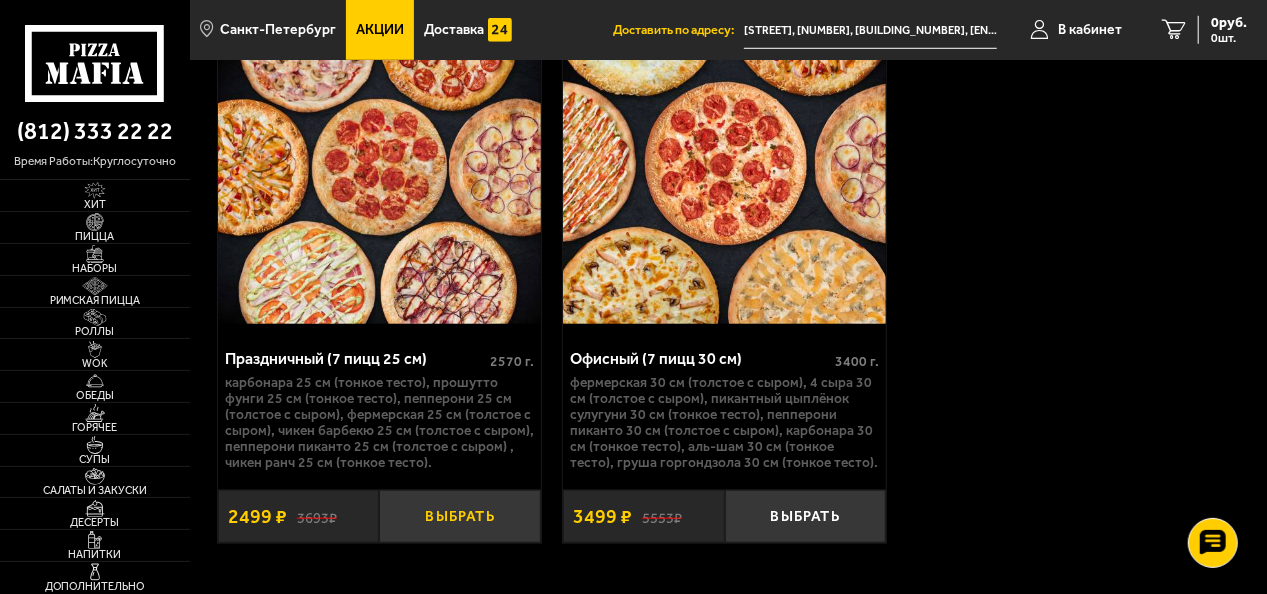 scroll, scrollTop: 800, scrollLeft: 0, axis: vertical 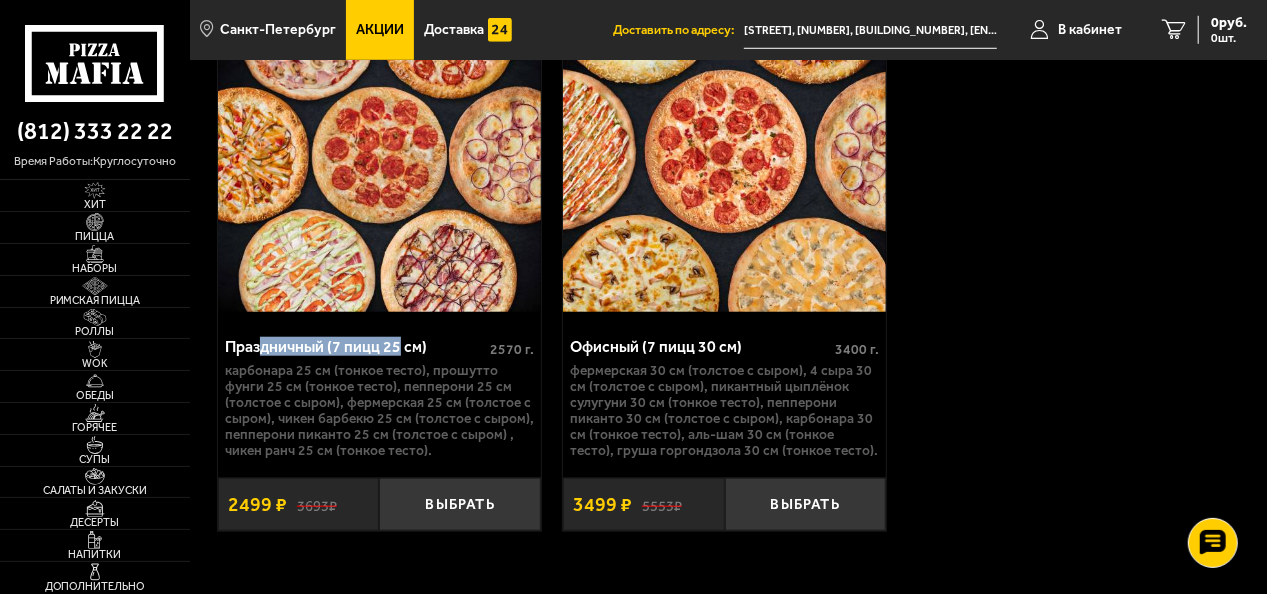 drag, startPoint x: 261, startPoint y: 350, endPoint x: 403, endPoint y: 345, distance: 142.088 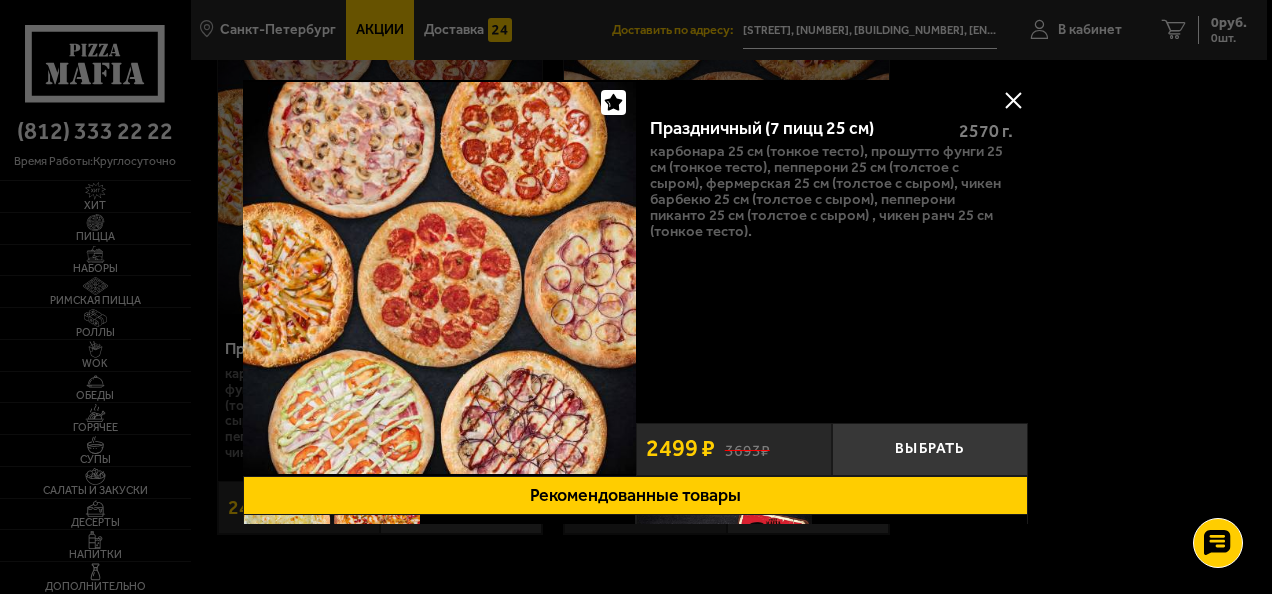 click at bounding box center [439, 278] 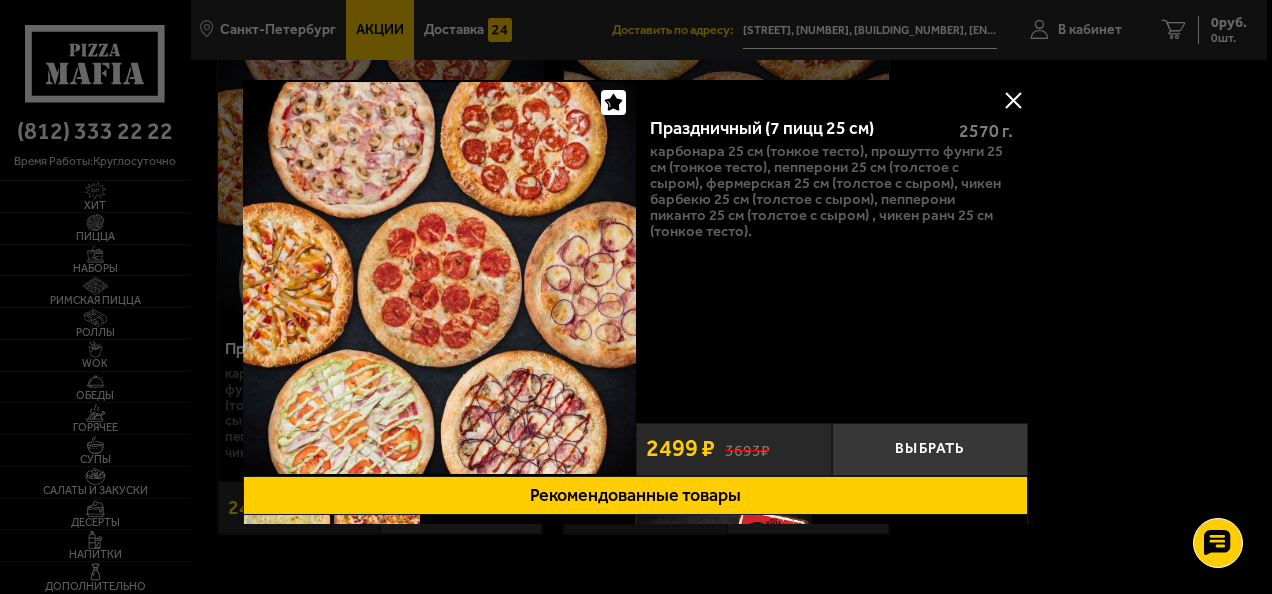 click at bounding box center [1014, 100] 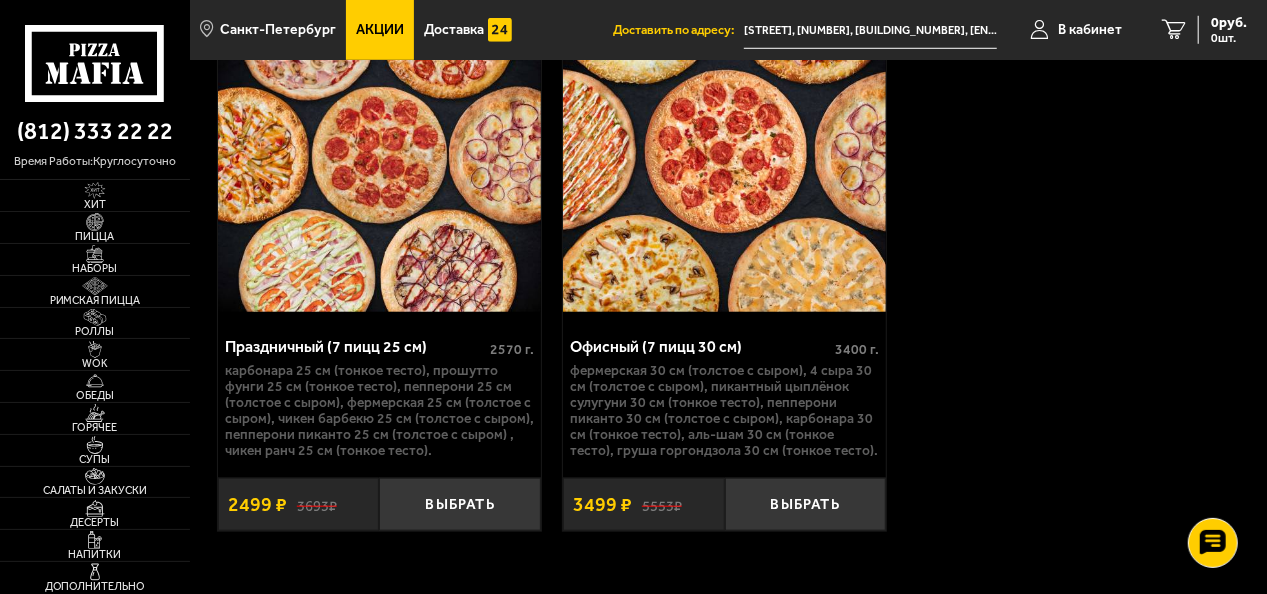 click on "Карбонара 25 см (тонкое тесто), Прошутто Фунги 25 см (тонкое тесто), Пепперони 25 см (толстое с сыром), Фермерская 25 см (толстое с сыром), Чикен Барбекю 25 см (толстое с сыром), Пепперони Пиканто 25 см (толстое с сыром) , Чикен Ранч 25 см (тонкое тесто)." at bounding box center [379, 410] 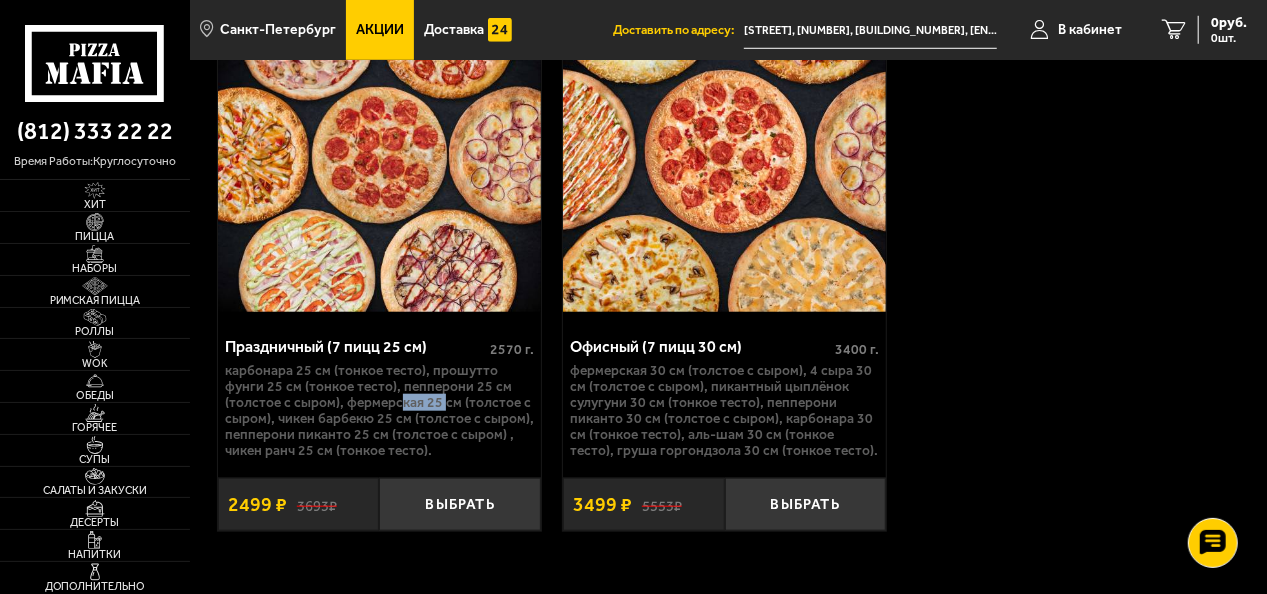 drag, startPoint x: 332, startPoint y: 400, endPoint x: 420, endPoint y: 412, distance: 88.814415 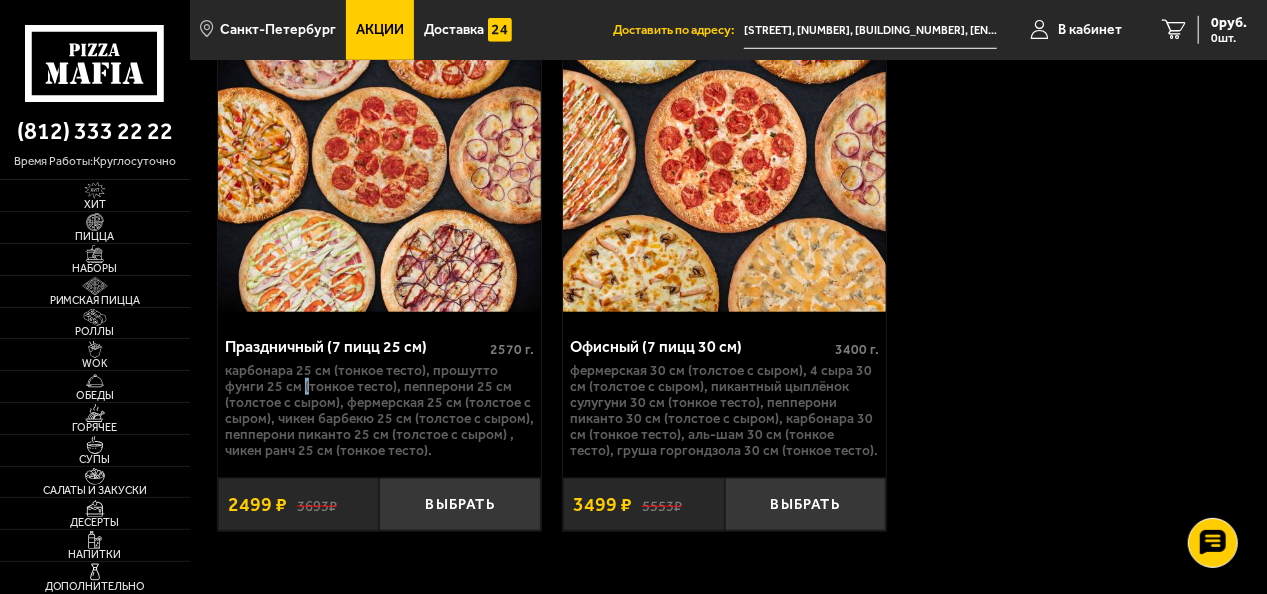 drag, startPoint x: 420, startPoint y: 412, endPoint x: 262, endPoint y: 391, distance: 159.38947 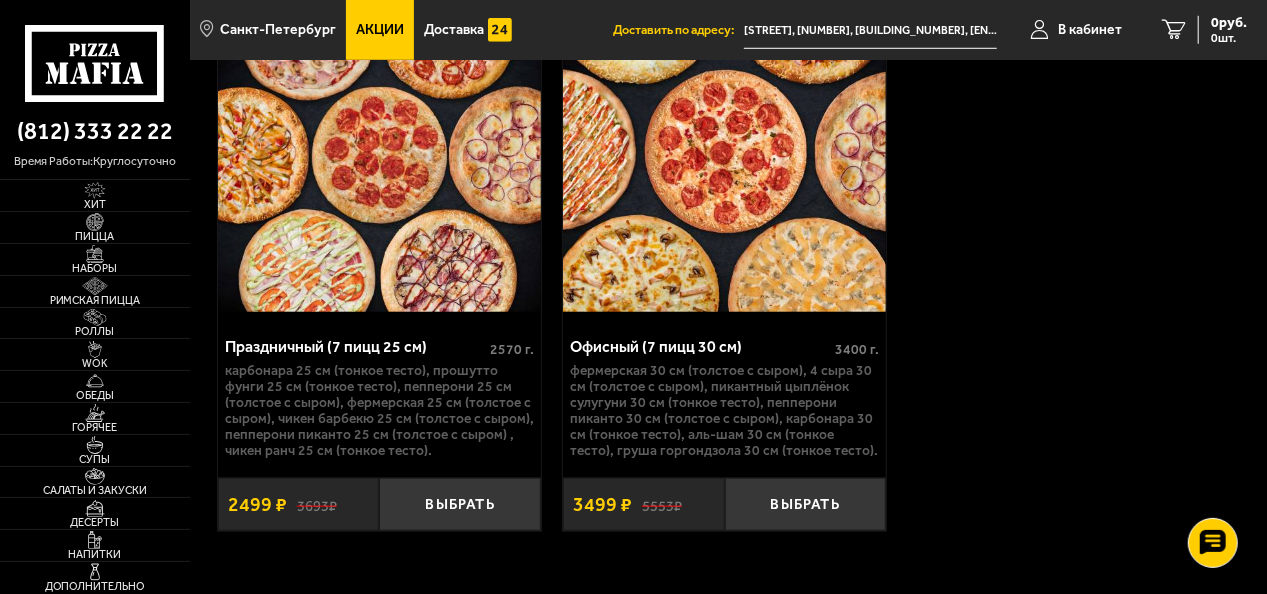 drag, startPoint x: 262, startPoint y: 391, endPoint x: 252, endPoint y: 350, distance: 42.201897 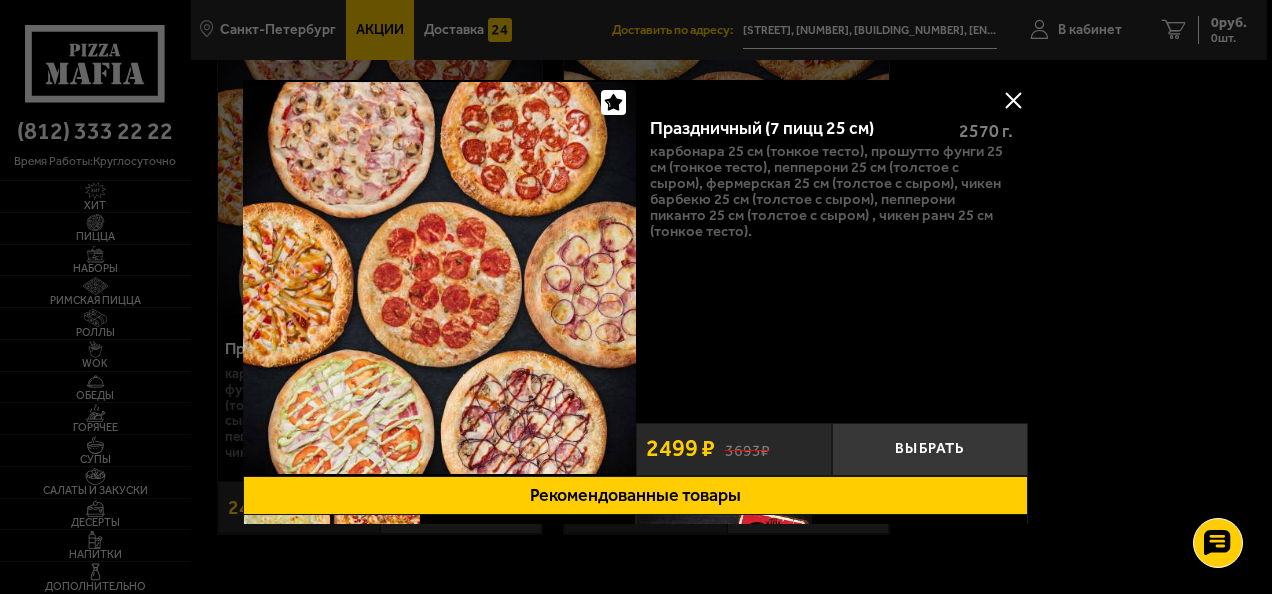 click at bounding box center [1014, 100] 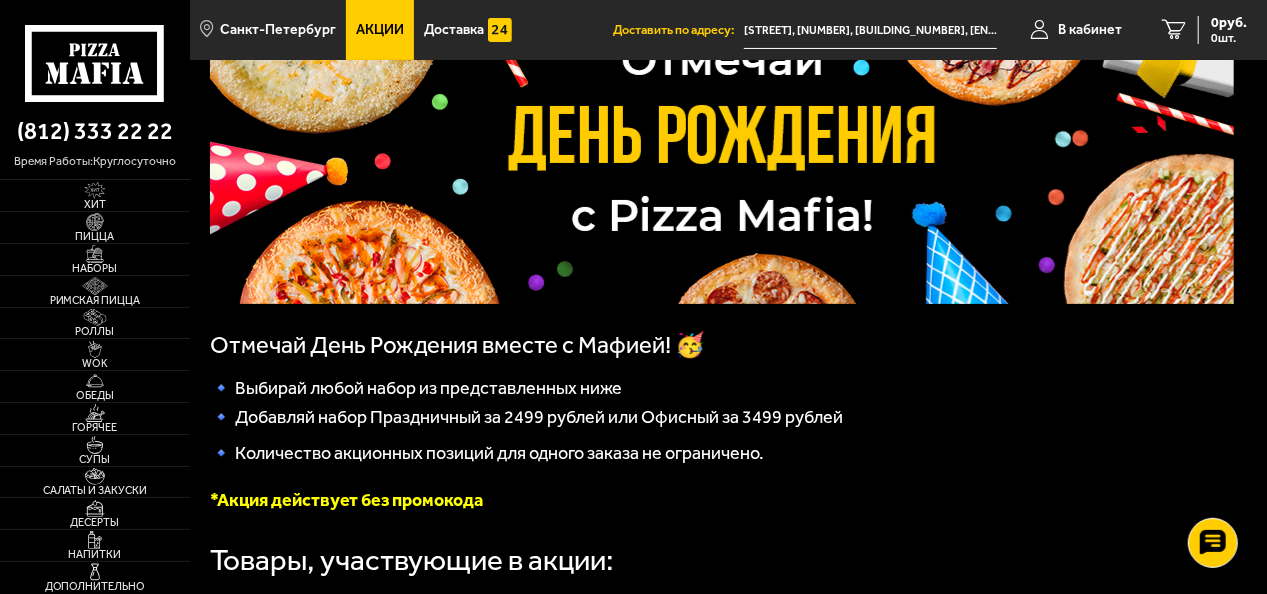 scroll, scrollTop: 200, scrollLeft: 0, axis: vertical 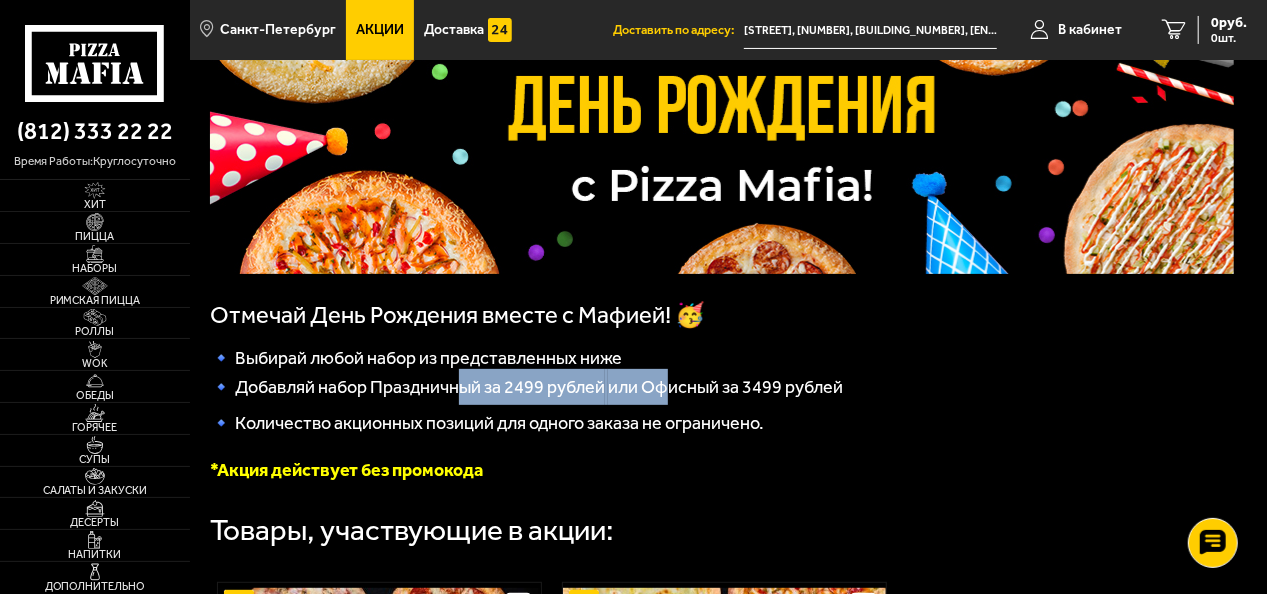 drag, startPoint x: 474, startPoint y: 392, endPoint x: 676, endPoint y: 397, distance: 202.06187 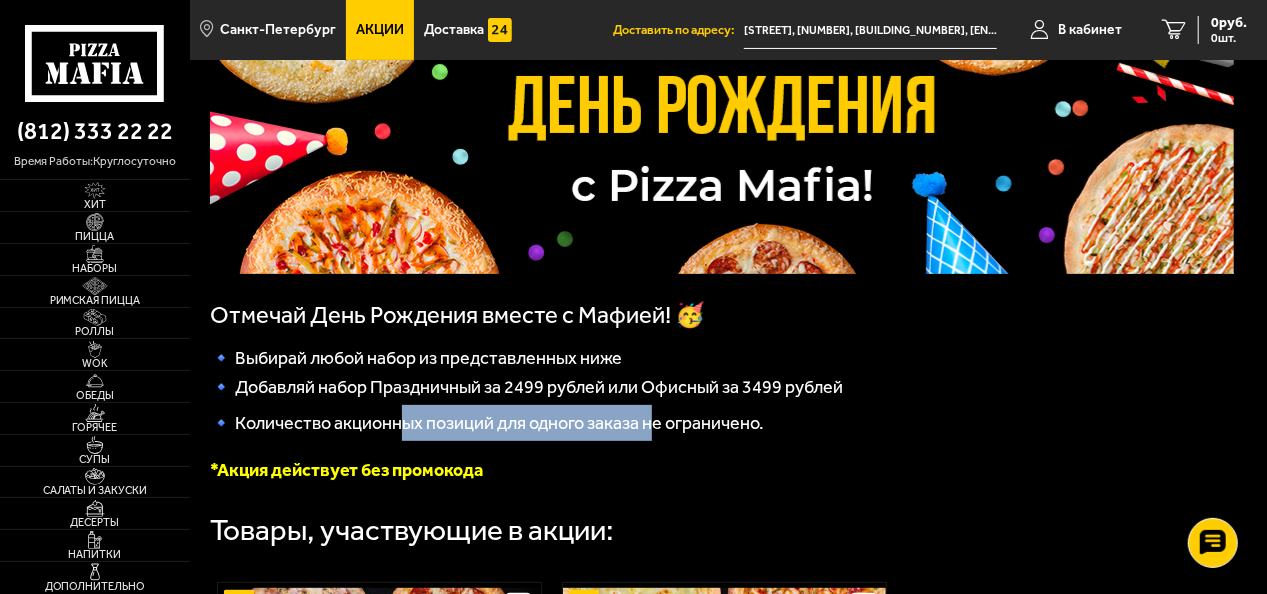drag, startPoint x: 421, startPoint y: 426, endPoint x: 662, endPoint y: 430, distance: 241.03319 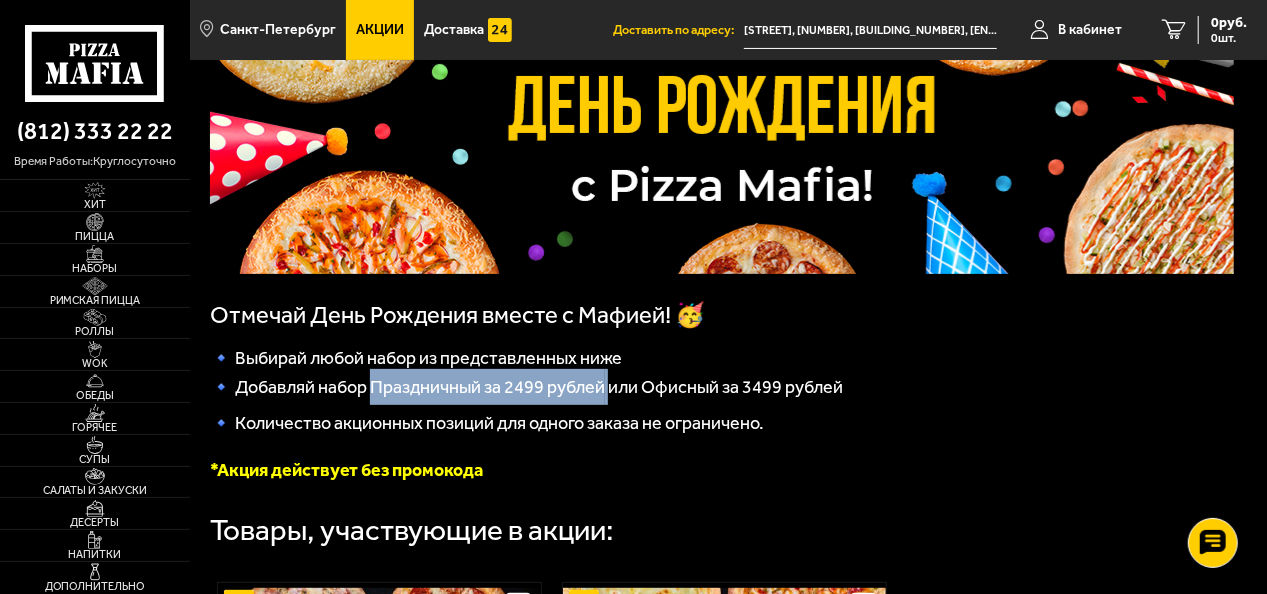 drag, startPoint x: 378, startPoint y: 396, endPoint x: 626, endPoint y: 396, distance: 248 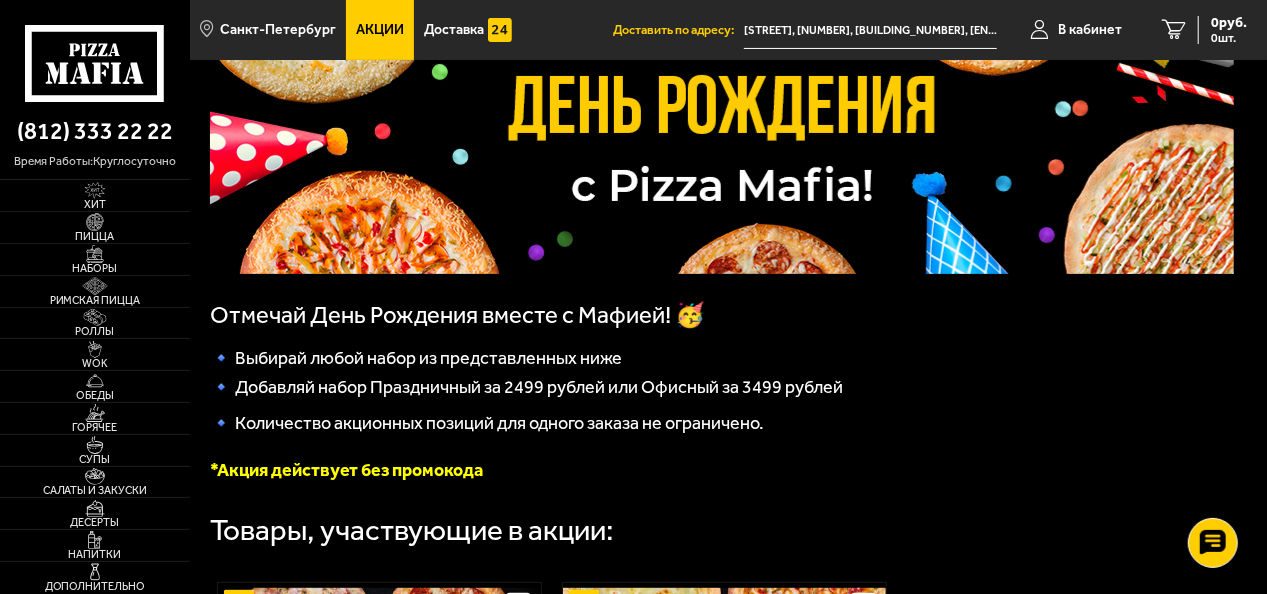 click on "🔹 Добавляй набор Праздничный за 2499 рублей   или Офисный за 3499 рублей" at bounding box center (526, 387) 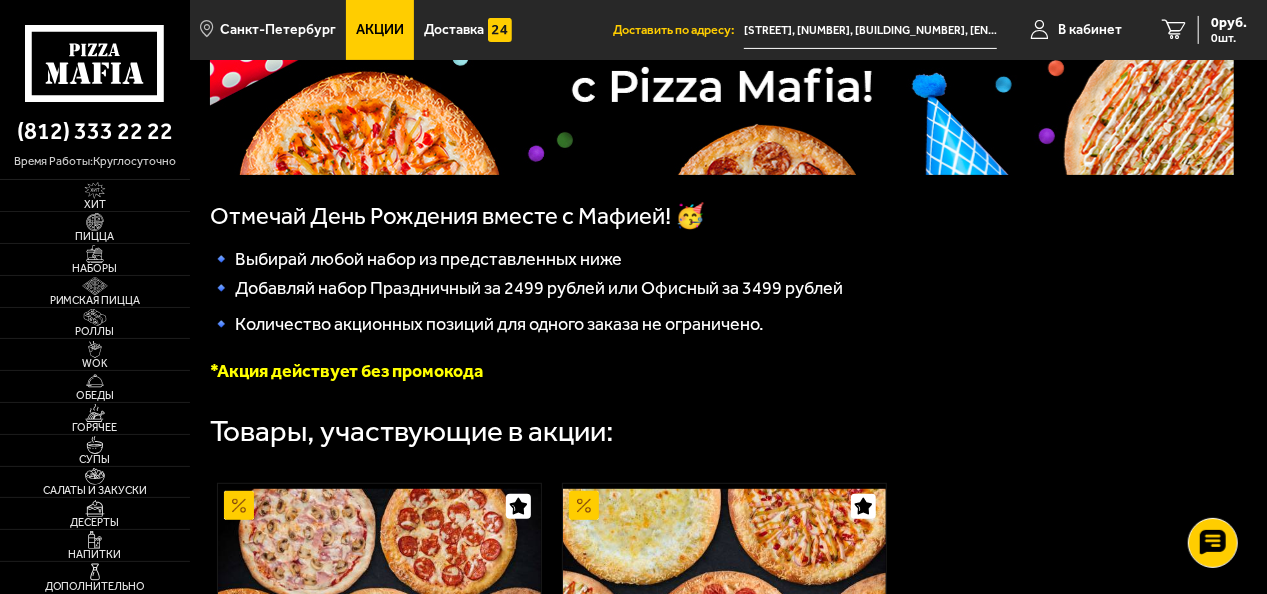 scroll, scrollTop: 300, scrollLeft: 0, axis: vertical 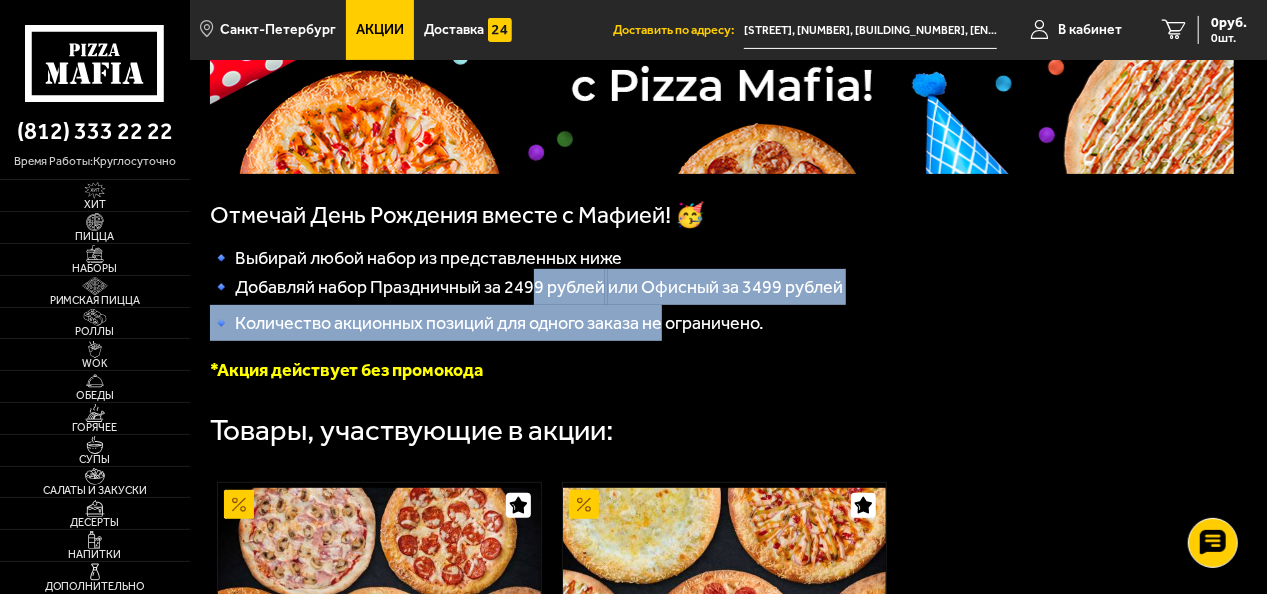 drag, startPoint x: 544, startPoint y: 297, endPoint x: 710, endPoint y: 315, distance: 166.97305 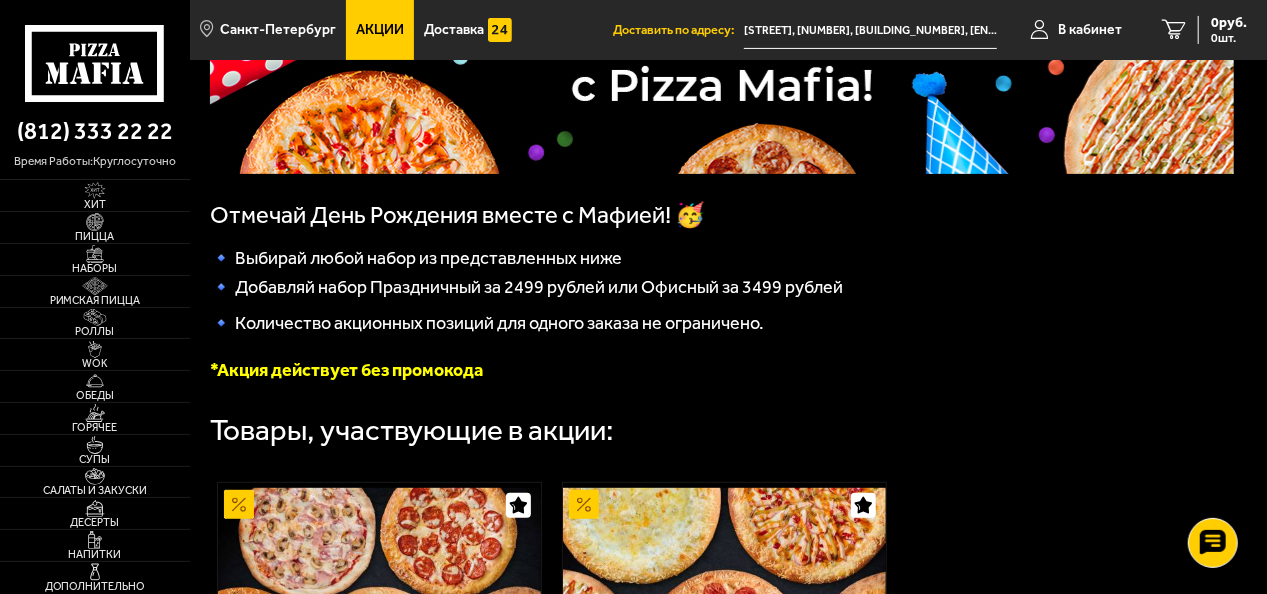 click on "🔹 Добавляй набор Праздничный за 2499 рублей   или Офисный за 3499 рублей" at bounding box center (526, 287) 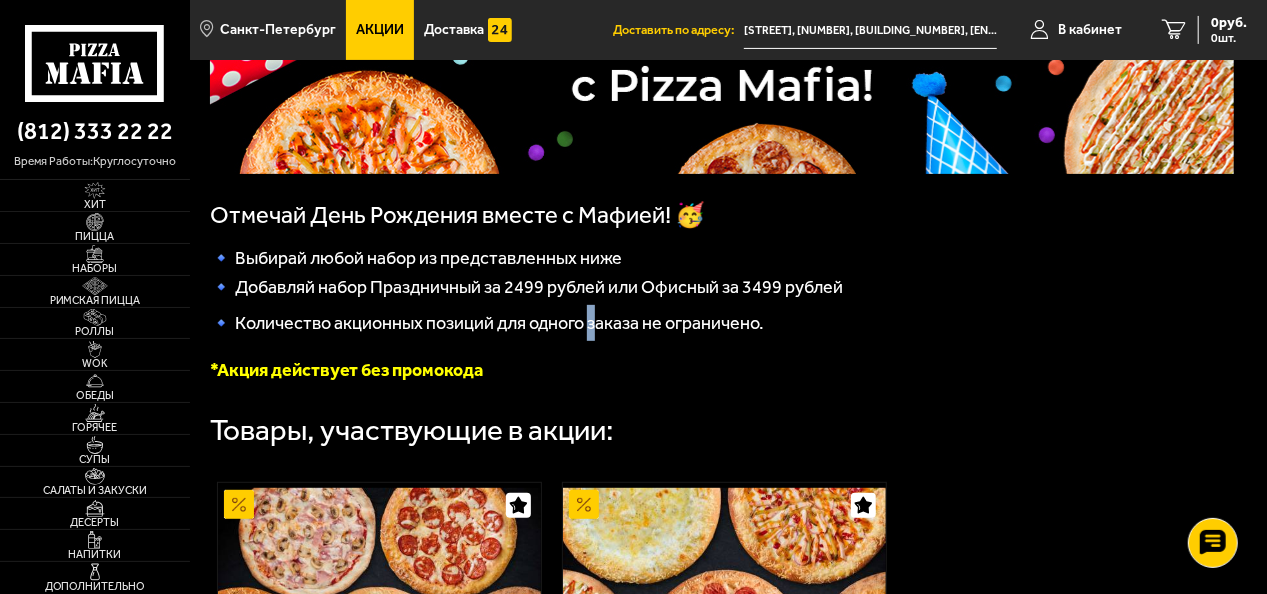 drag, startPoint x: 598, startPoint y: 331, endPoint x: 614, endPoint y: 335, distance: 16.492422 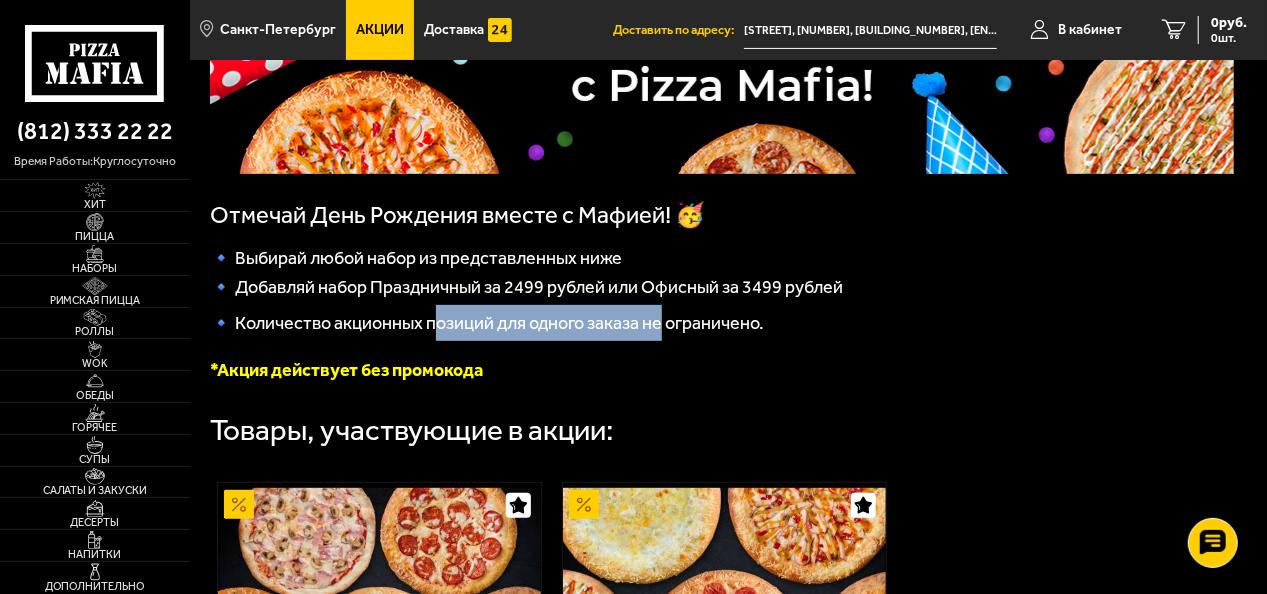 drag, startPoint x: 614, startPoint y: 335, endPoint x: 666, endPoint y: 331, distance: 52.153618 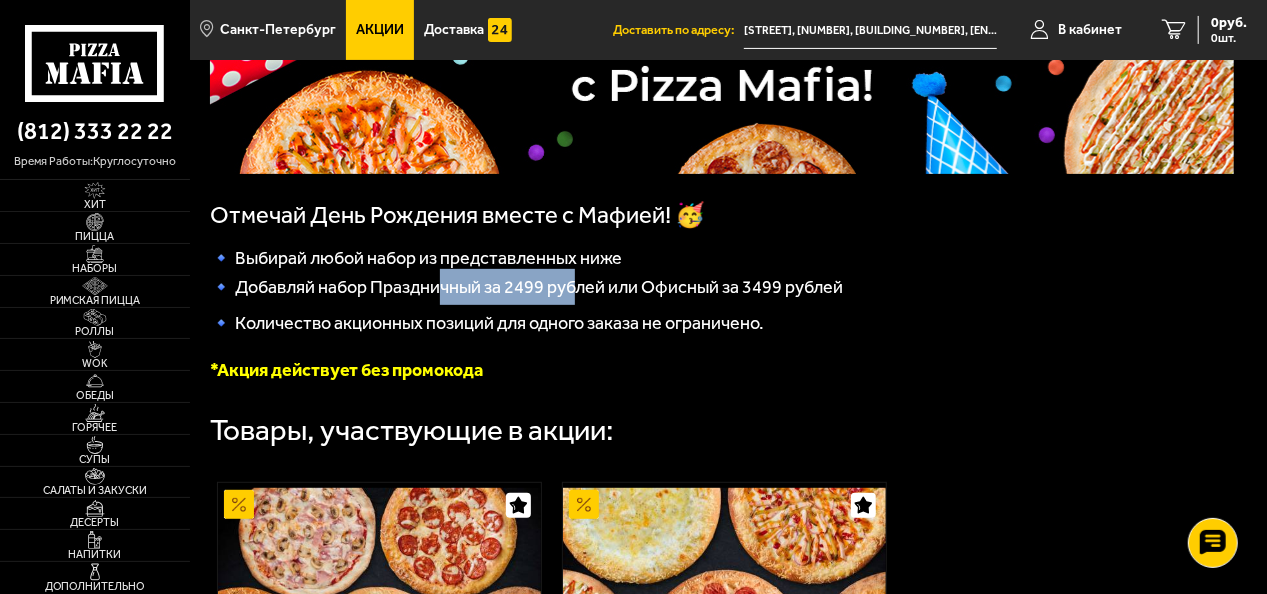 drag, startPoint x: 453, startPoint y: 298, endPoint x: 624, endPoint y: 306, distance: 171.18703 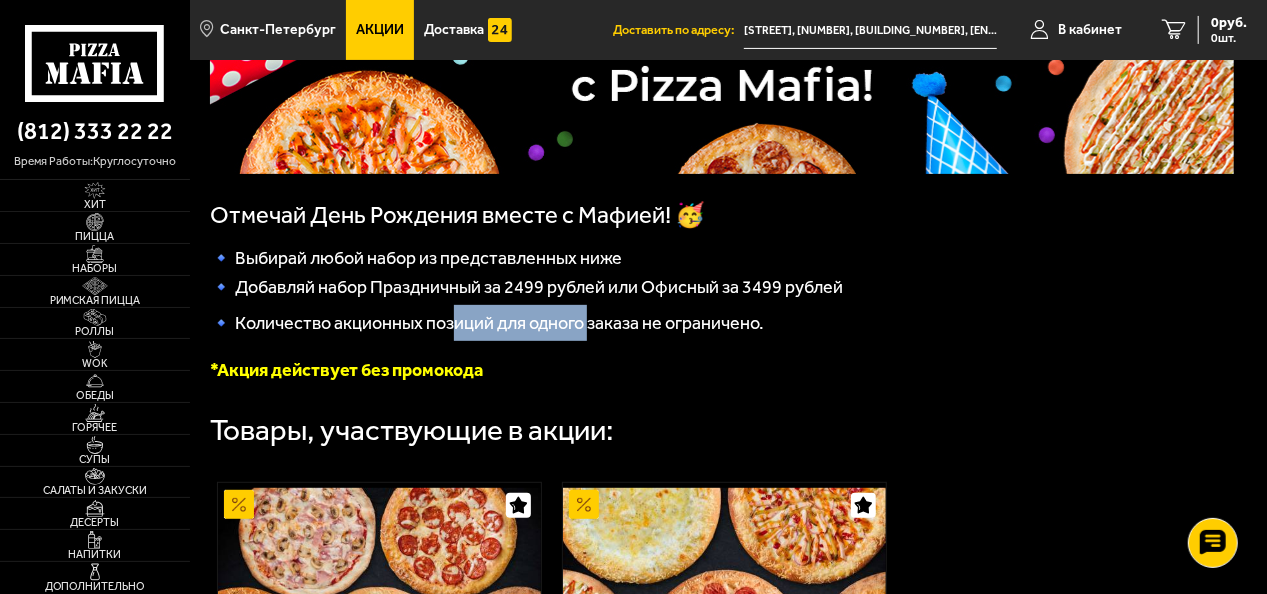 drag, startPoint x: 492, startPoint y: 330, endPoint x: 602, endPoint y: 332, distance: 110.01818 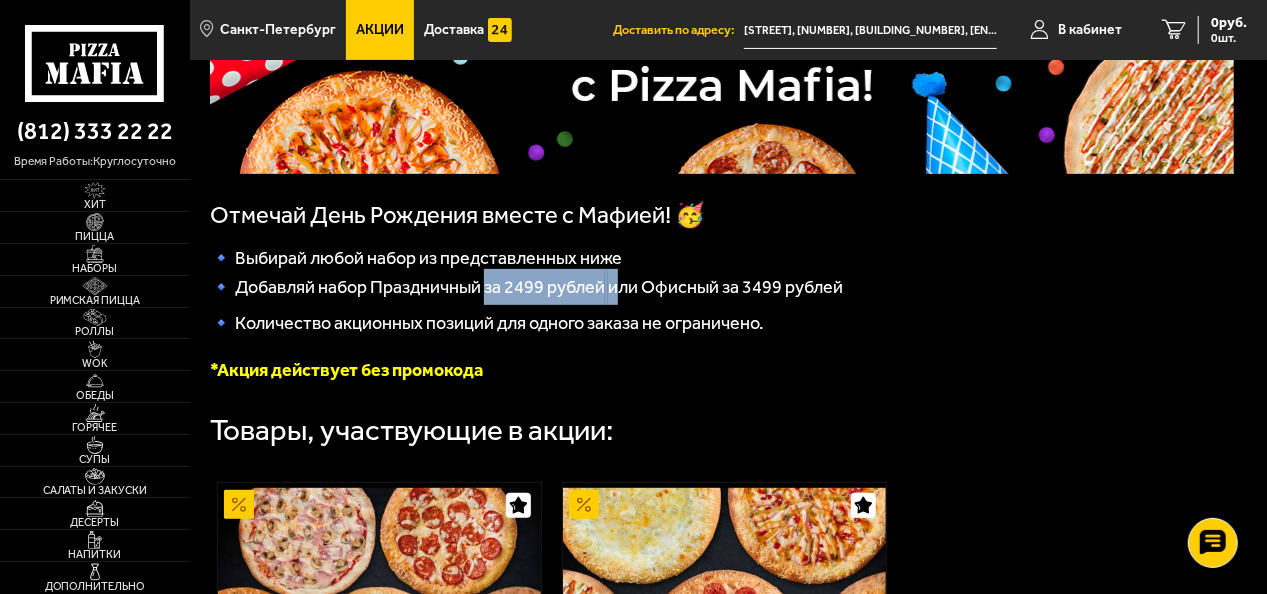 drag, startPoint x: 602, startPoint y: 332, endPoint x: 630, endPoint y: 300, distance: 42.520584 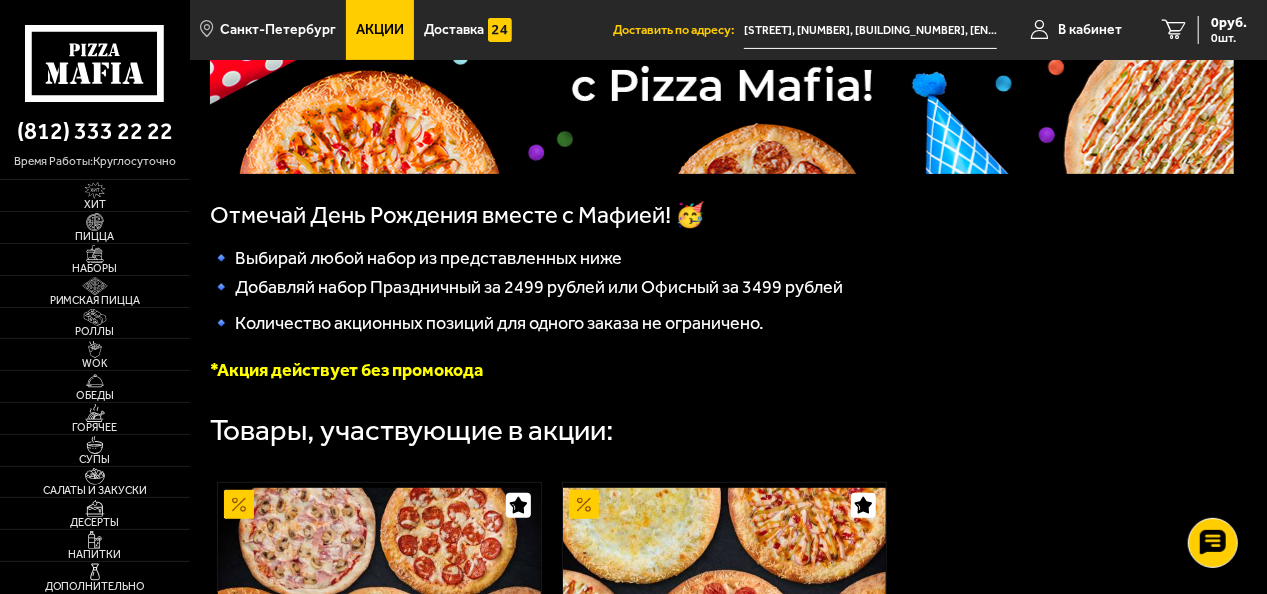 drag, startPoint x: 407, startPoint y: 290, endPoint x: 434, endPoint y: 296, distance: 27.658634 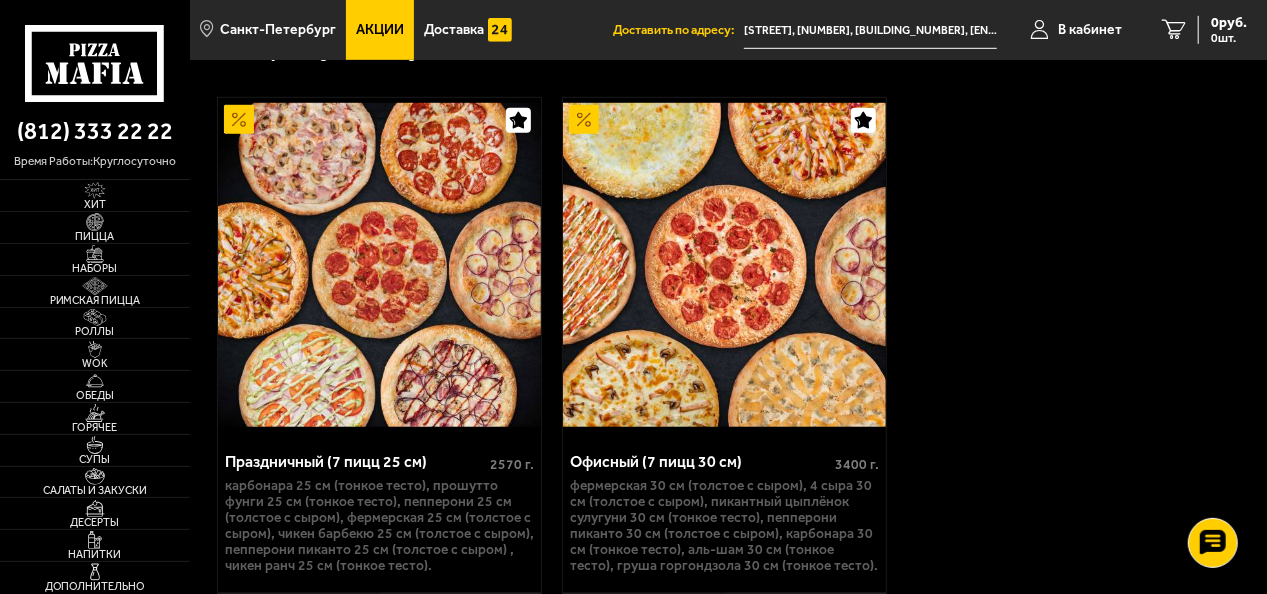 scroll, scrollTop: 800, scrollLeft: 0, axis: vertical 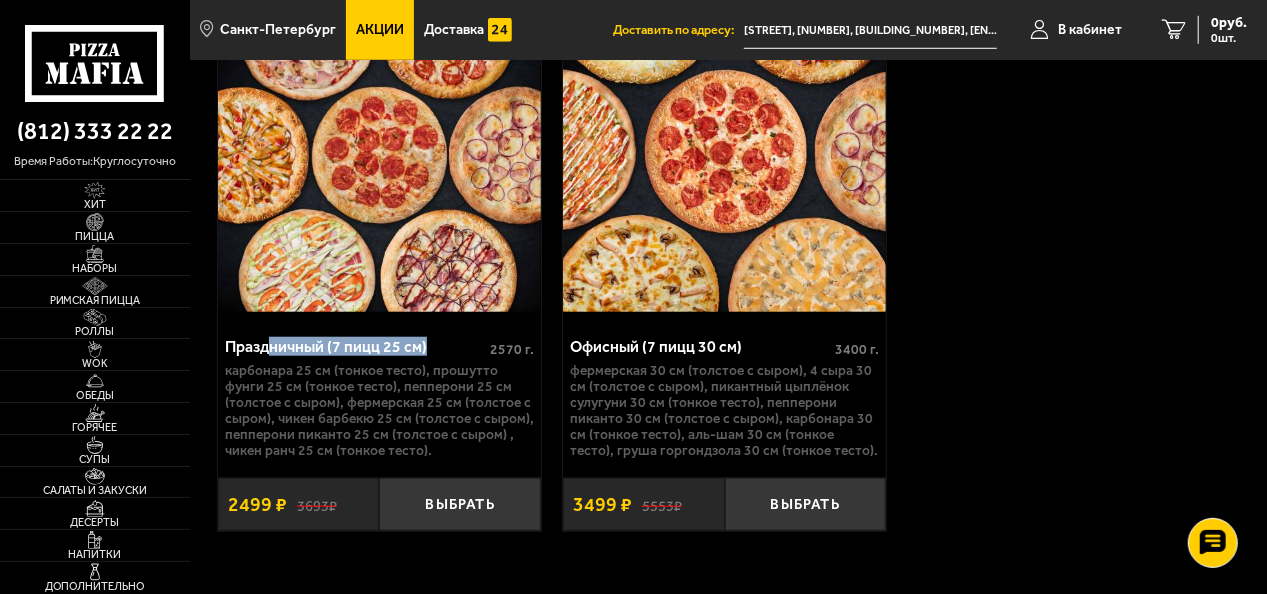 drag, startPoint x: 265, startPoint y: 348, endPoint x: 474, endPoint y: 350, distance: 209.00957 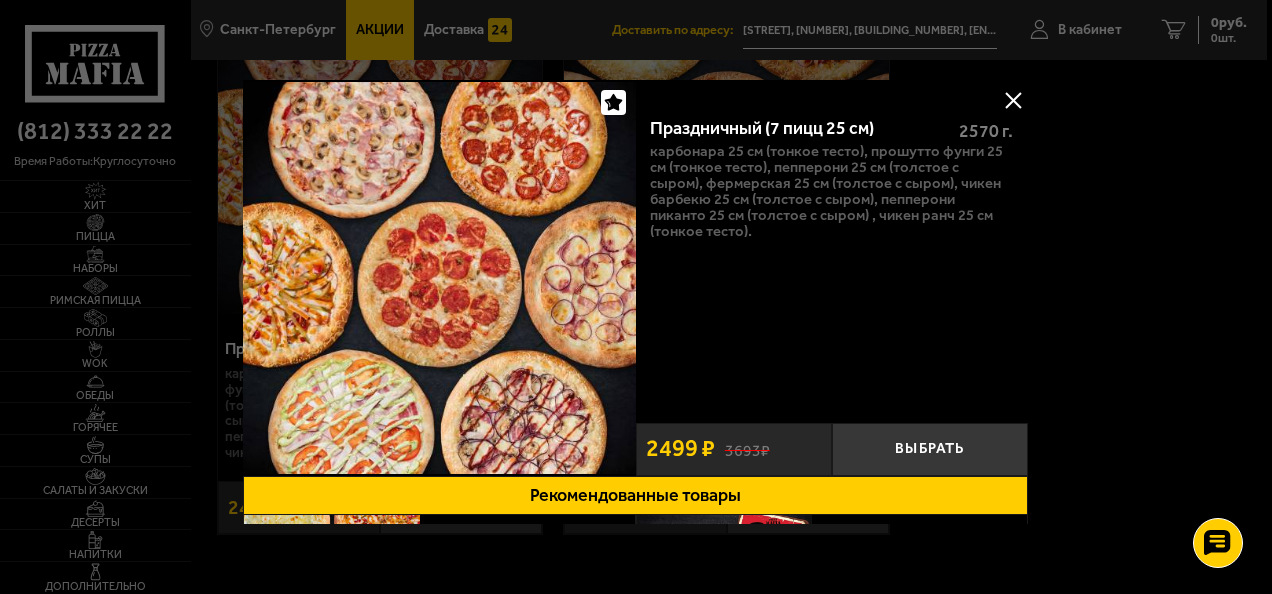 click at bounding box center [1014, 100] 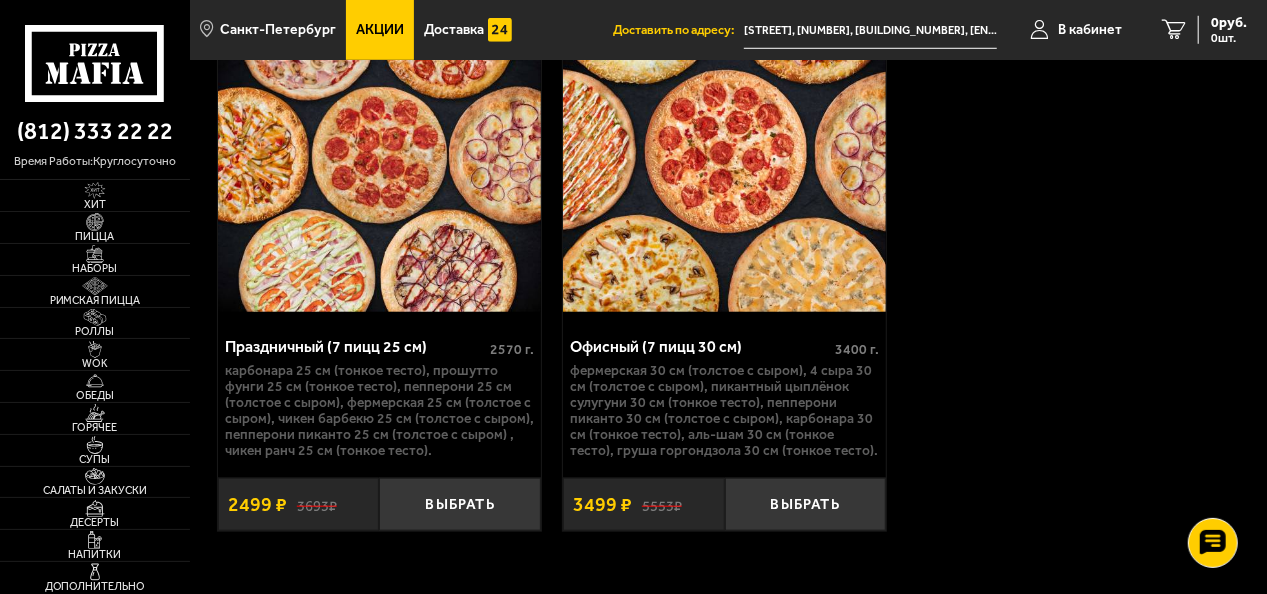 click on "Праздничный (7 пицц 25 см)" at bounding box center [357, 346] 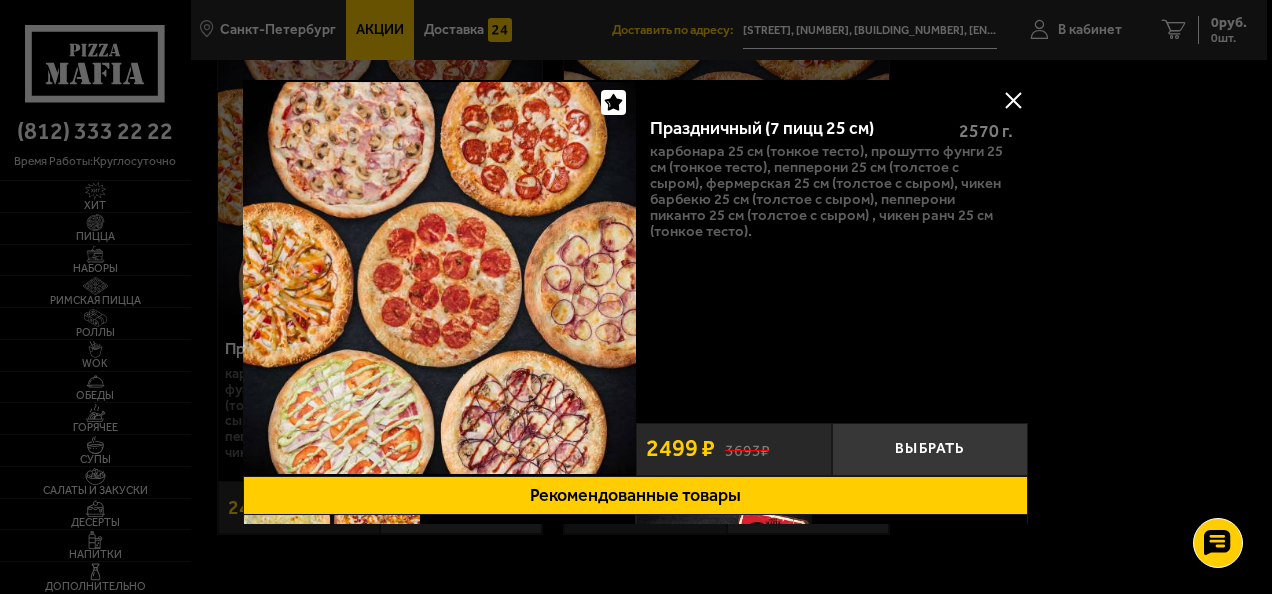 click at bounding box center (1014, 100) 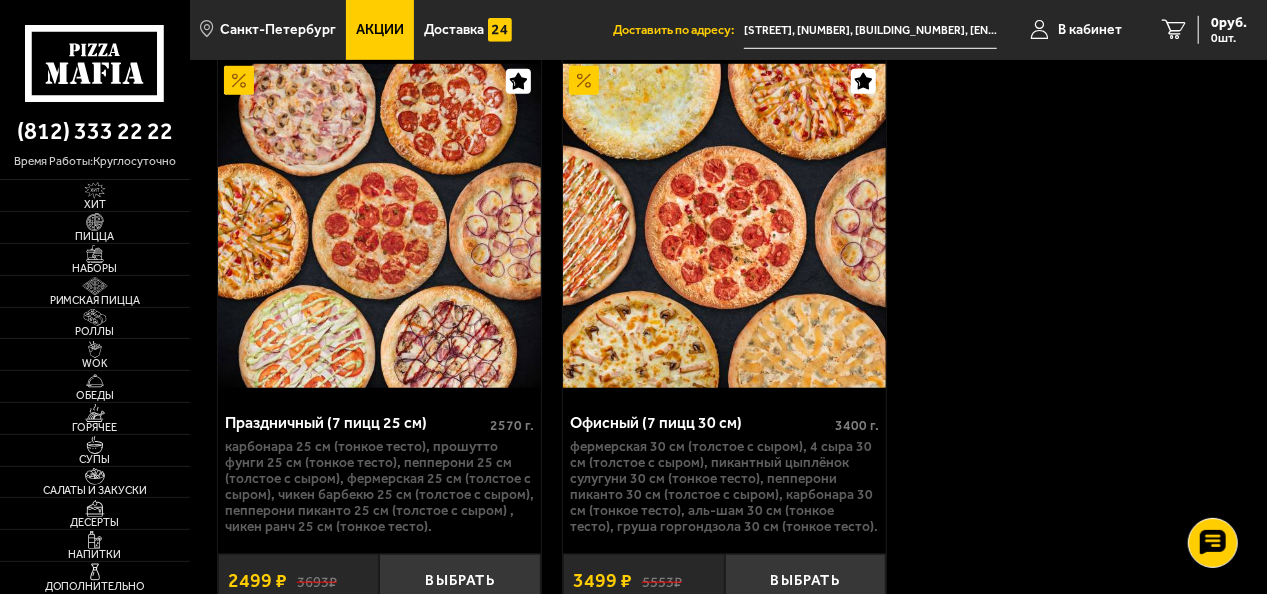 scroll, scrollTop: 859, scrollLeft: 0, axis: vertical 